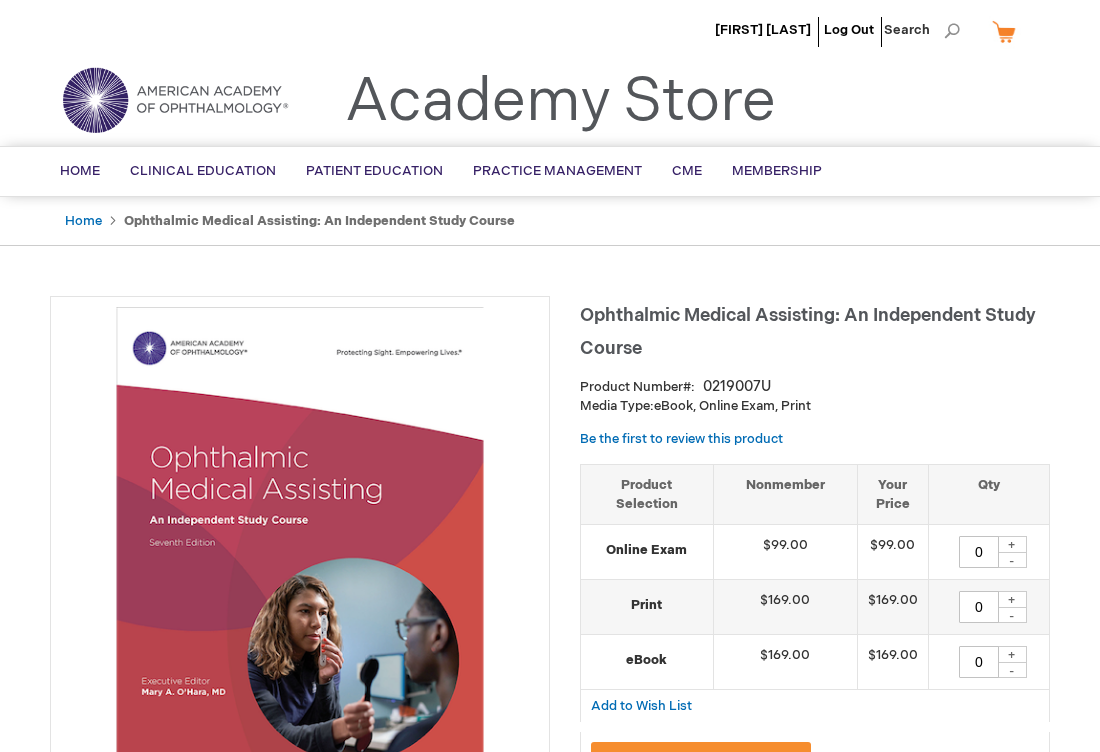 scroll, scrollTop: 308, scrollLeft: 0, axis: vertical 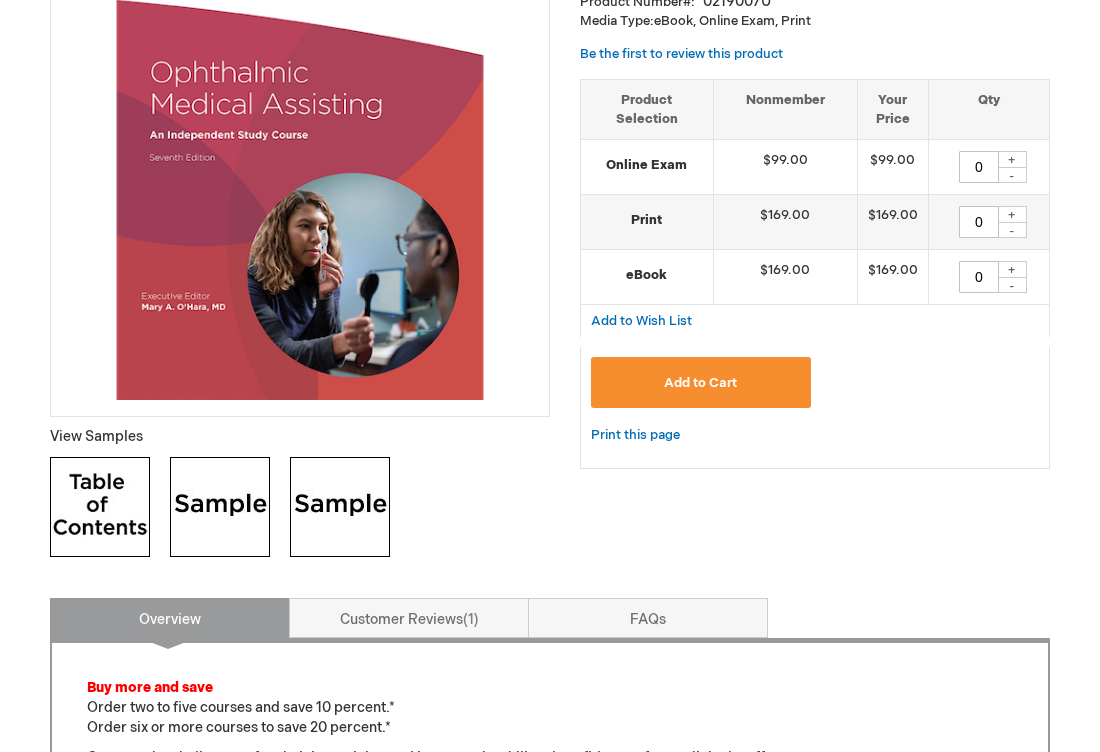 click on "+" at bounding box center [1012, 269] 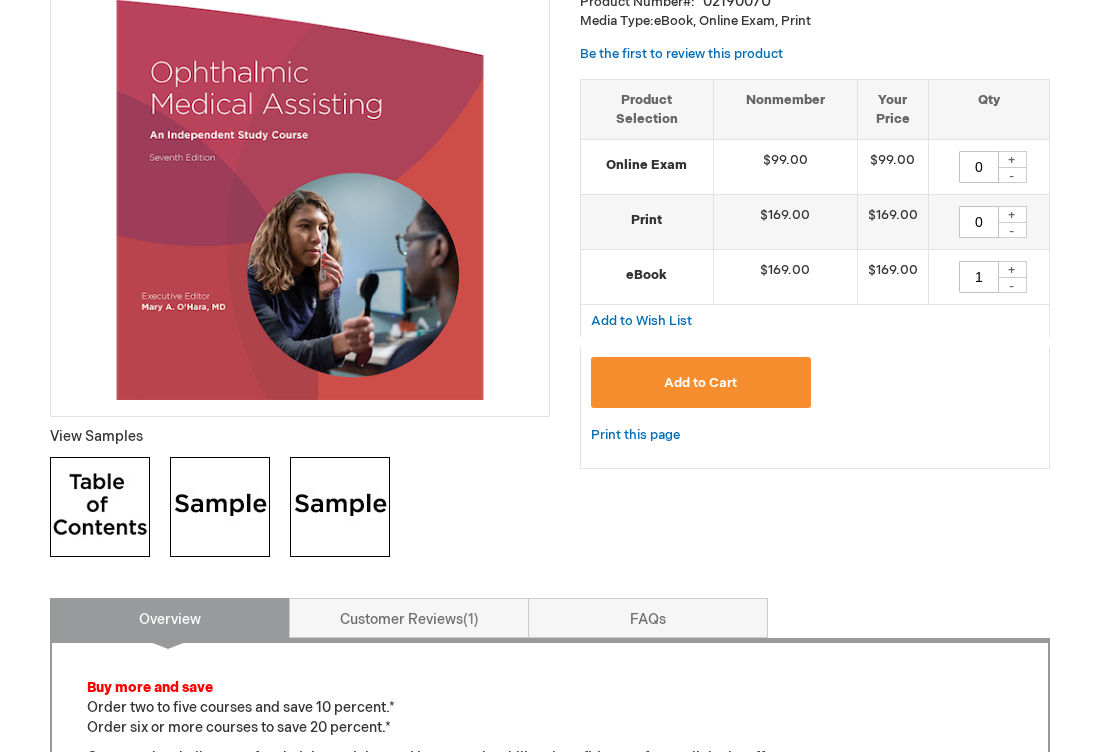 click on "Add to Cart" at bounding box center (701, 382) 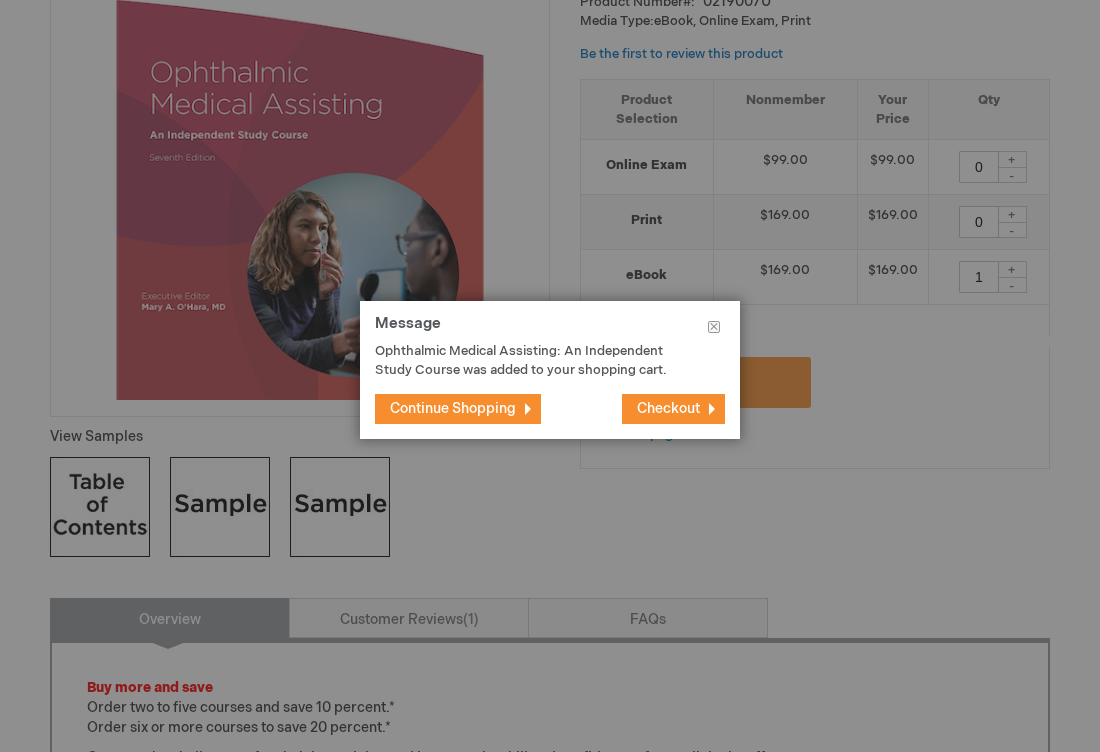 click on "Checkout" at bounding box center (668, 408) 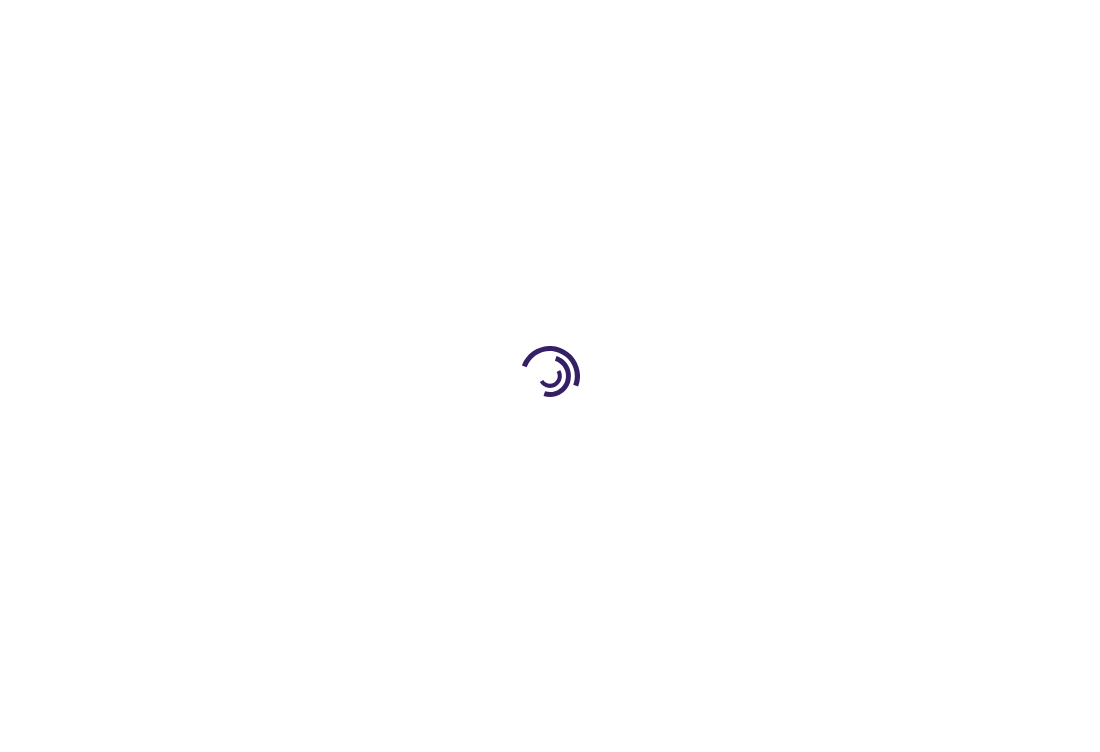 scroll, scrollTop: 0, scrollLeft: 0, axis: both 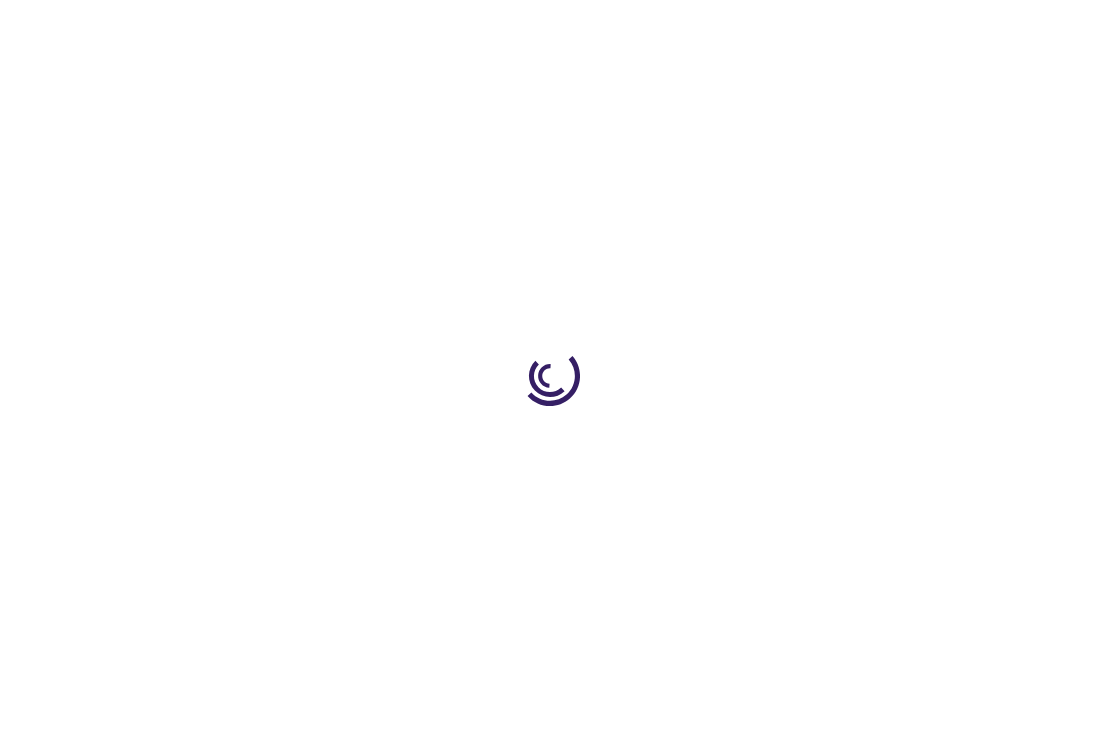 select on "US" 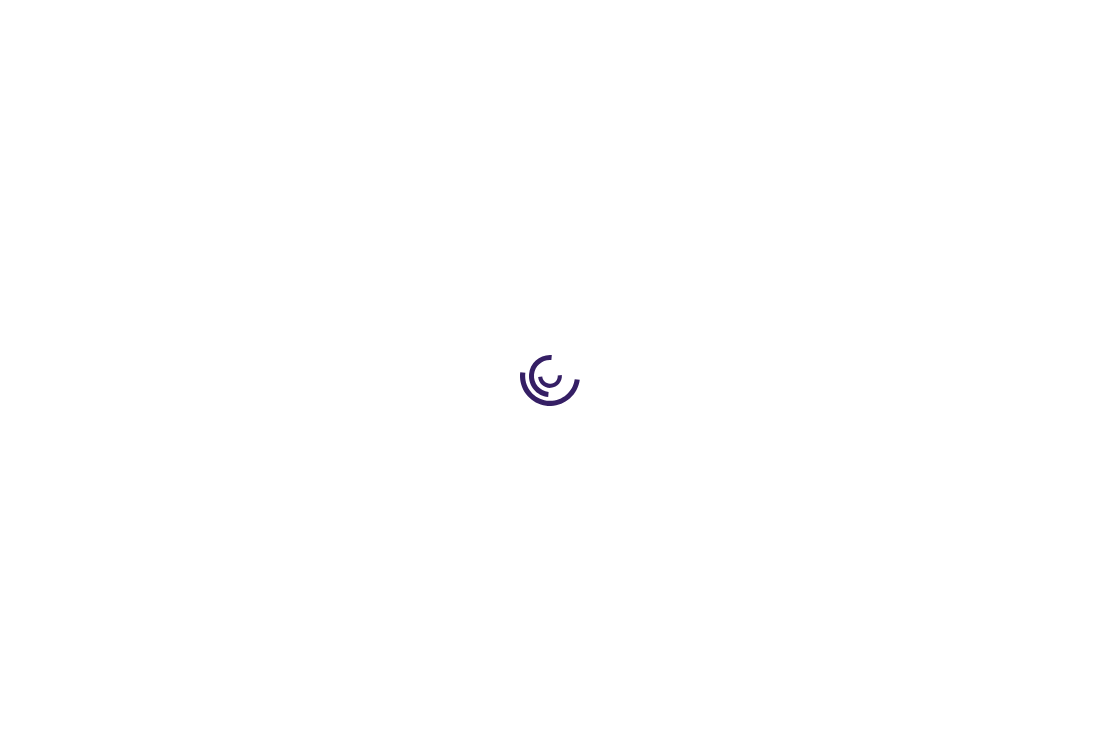 select on "44" 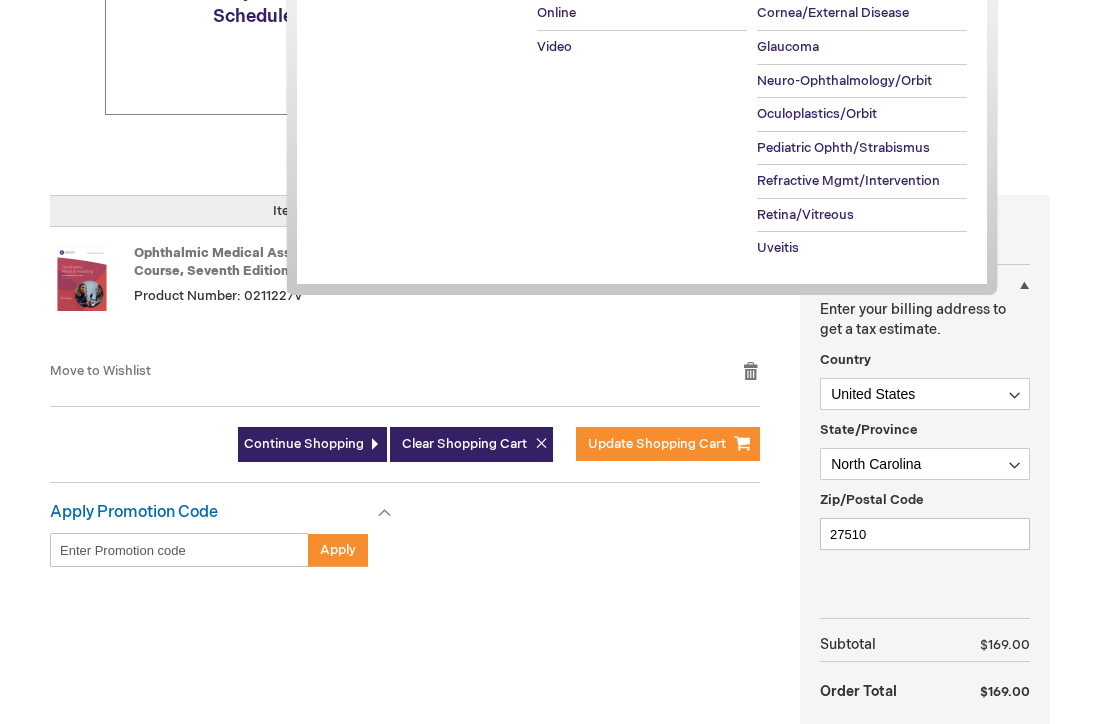 scroll, scrollTop: 415, scrollLeft: 0, axis: vertical 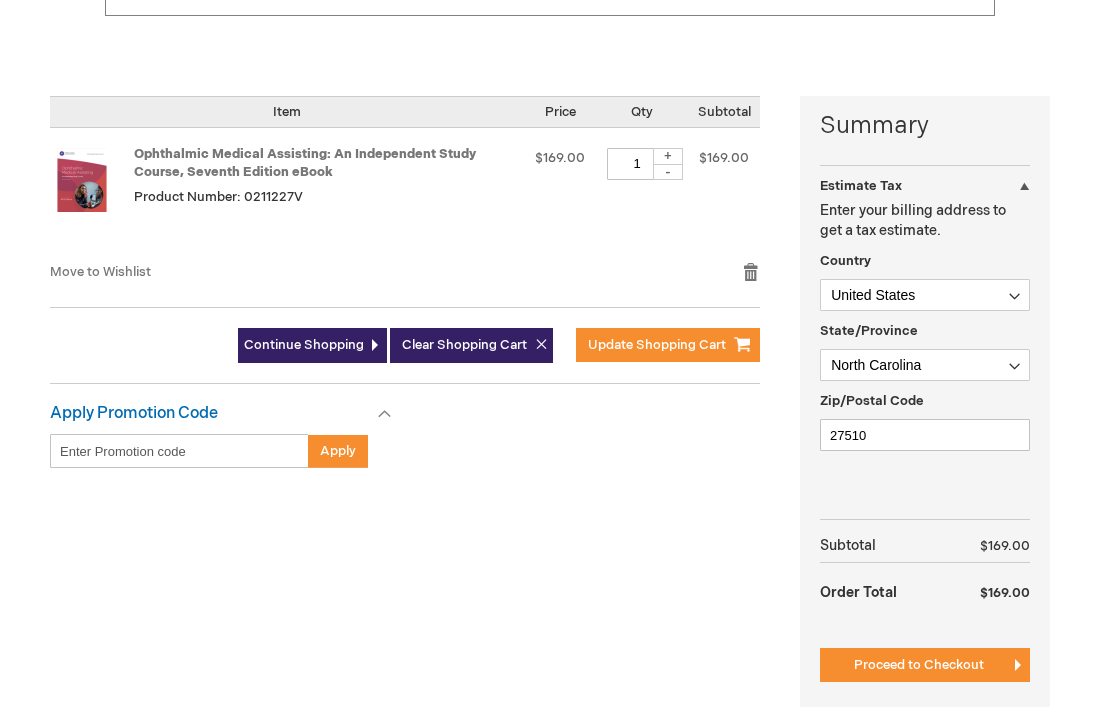 click on "Enter discount code" at bounding box center [179, 451] 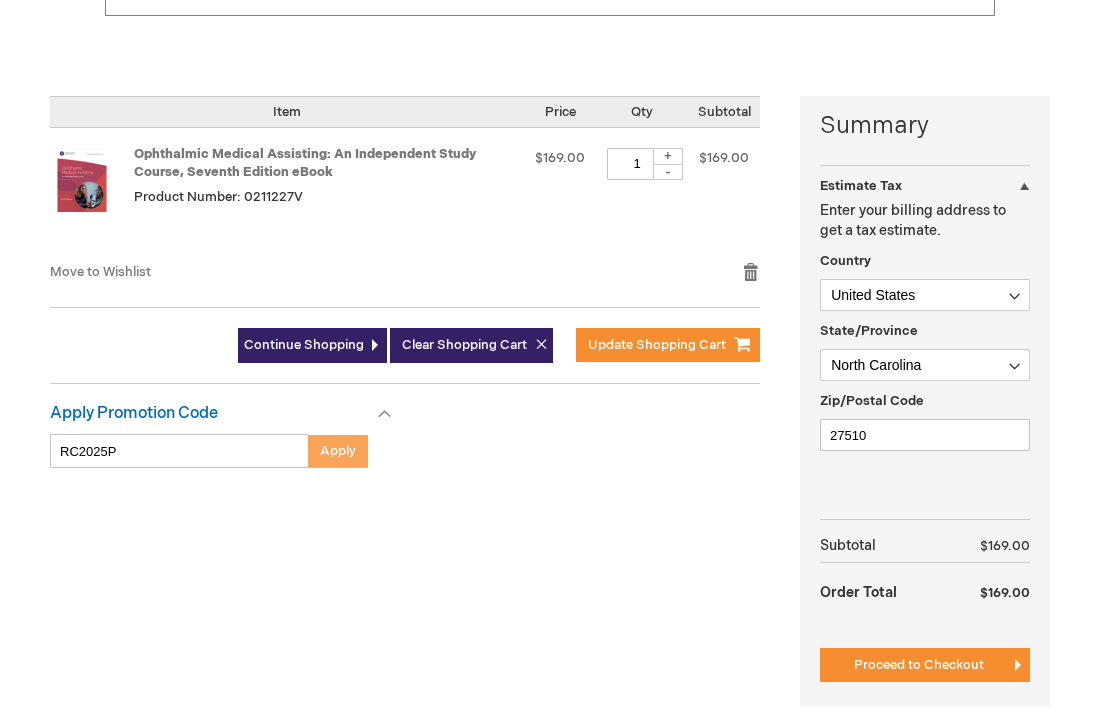 type on "RC2025P" 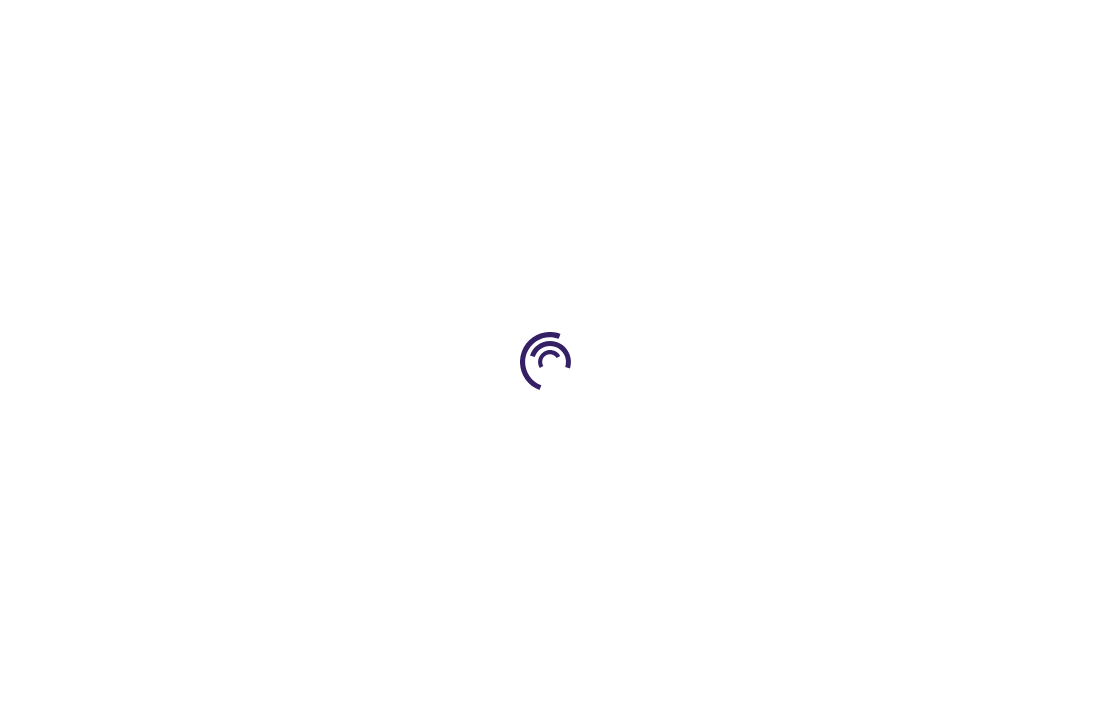 scroll, scrollTop: 0, scrollLeft: 0, axis: both 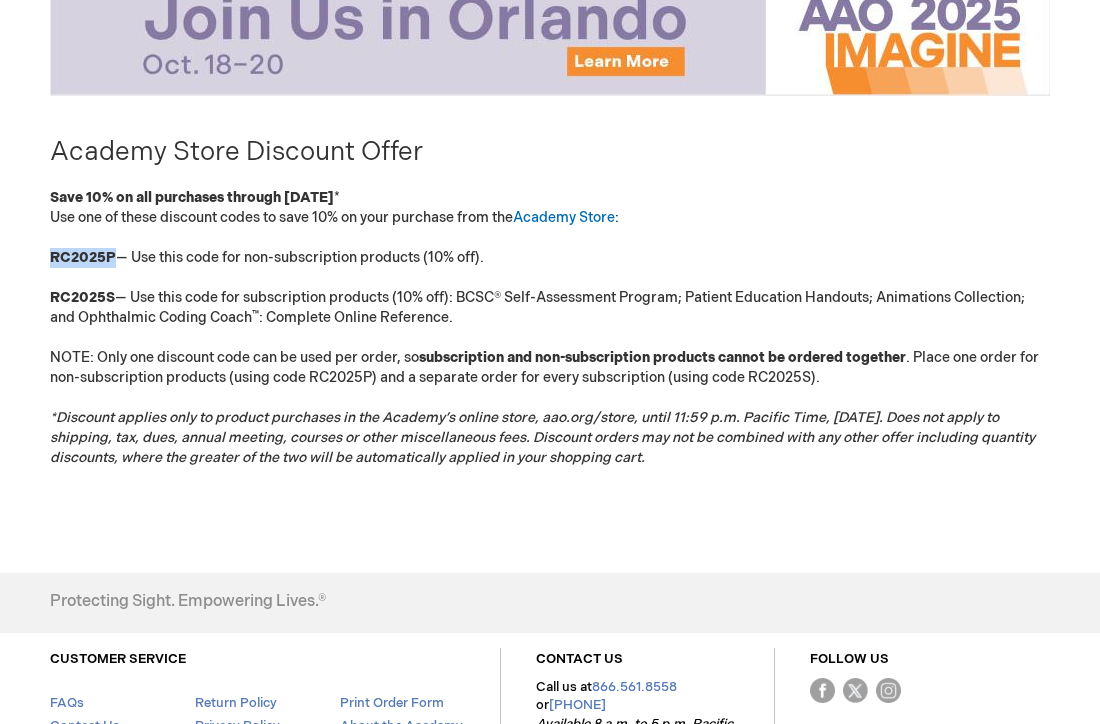 drag, startPoint x: 113, startPoint y: 254, endPoint x: 36, endPoint y: 251, distance: 77.05842 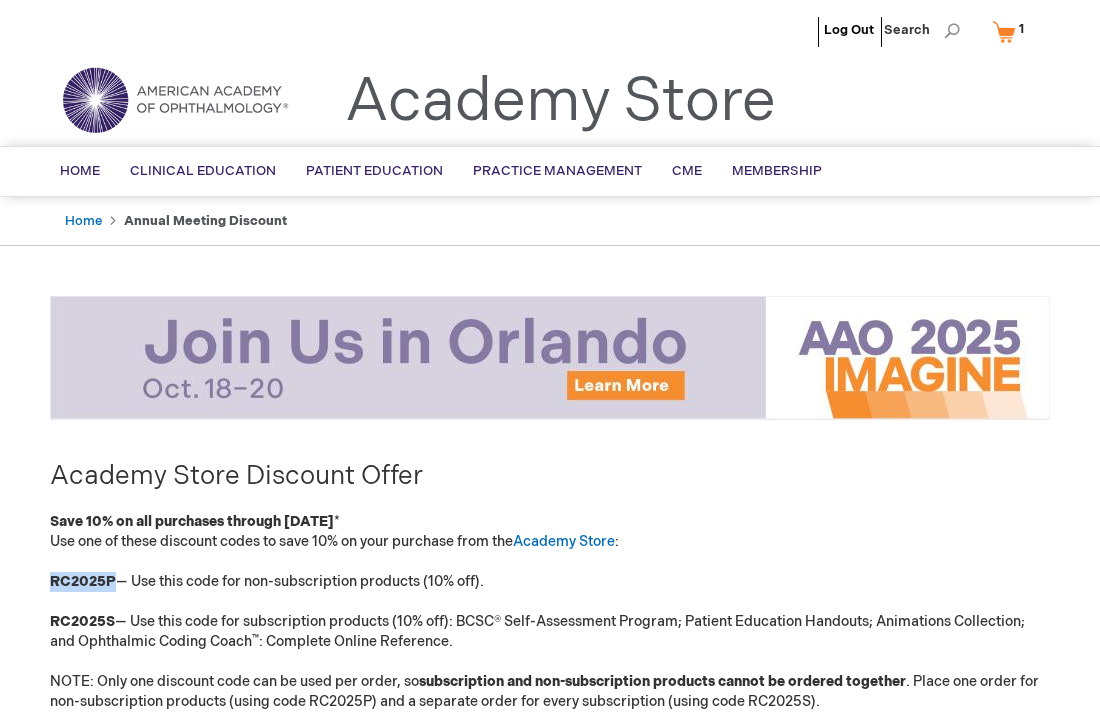 scroll, scrollTop: 0, scrollLeft: 0, axis: both 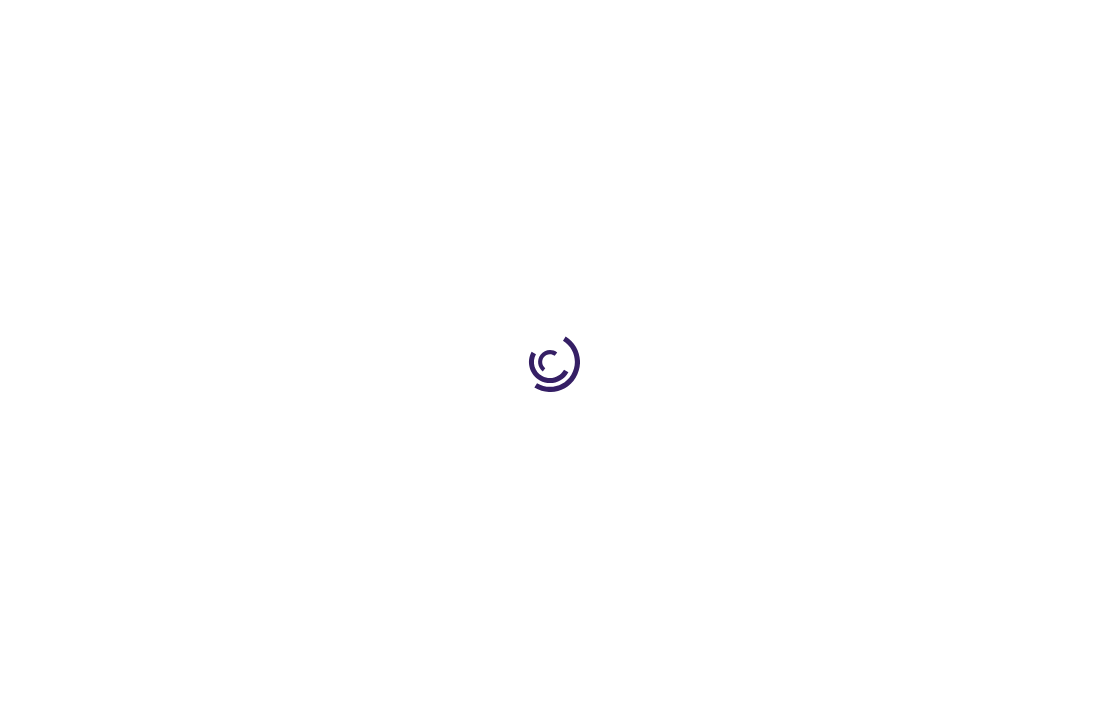 select on "US" 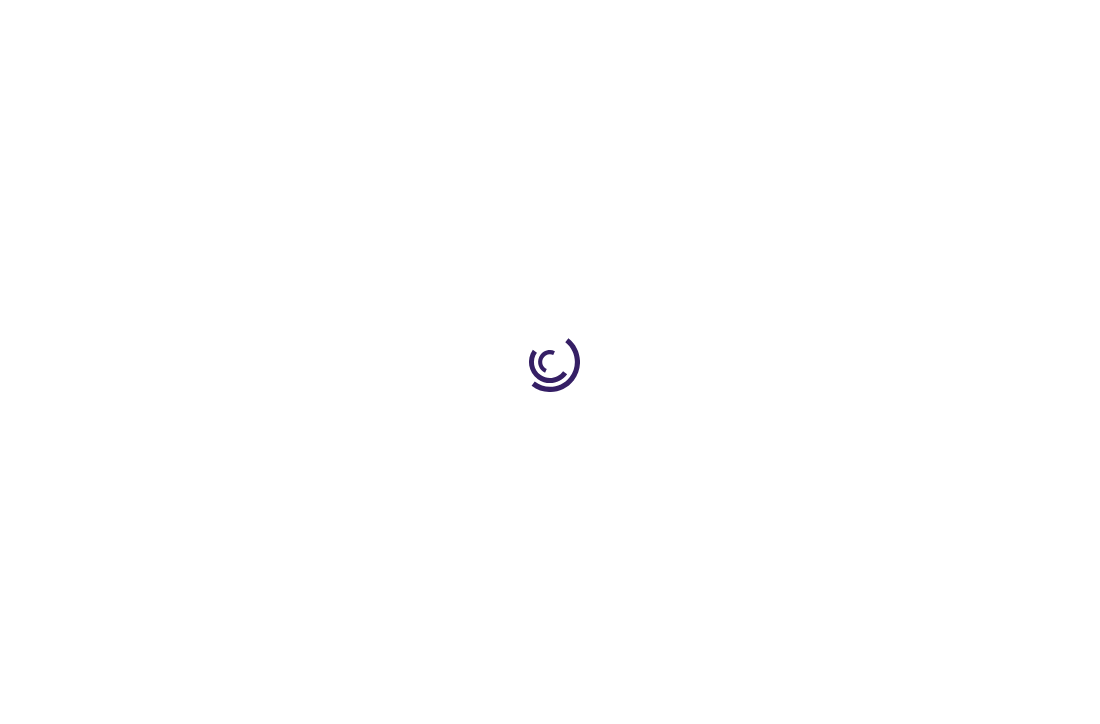 select on "44" 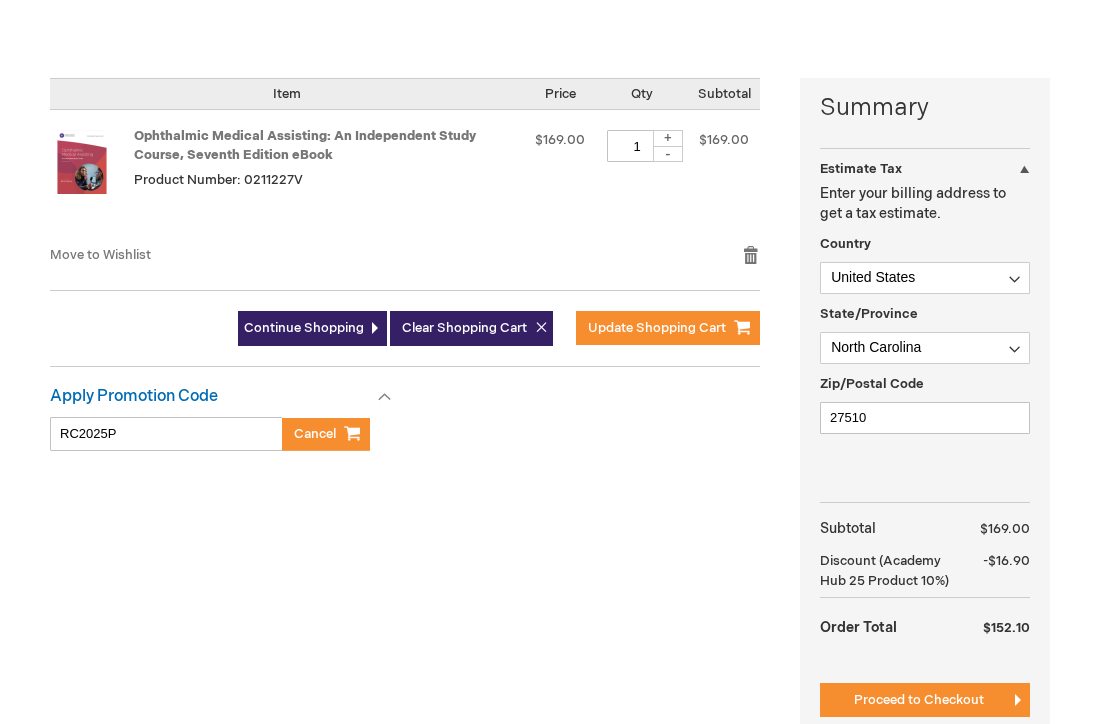 scroll, scrollTop: 486, scrollLeft: 0, axis: vertical 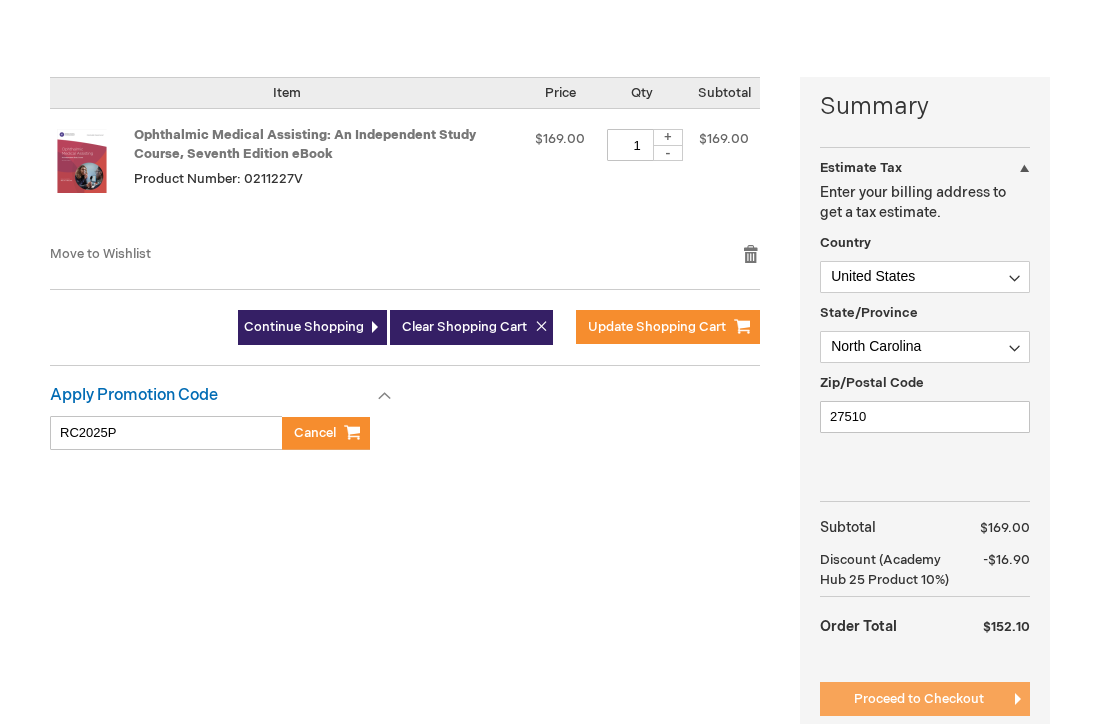 click on "Proceed to Checkout" at bounding box center [919, 699] 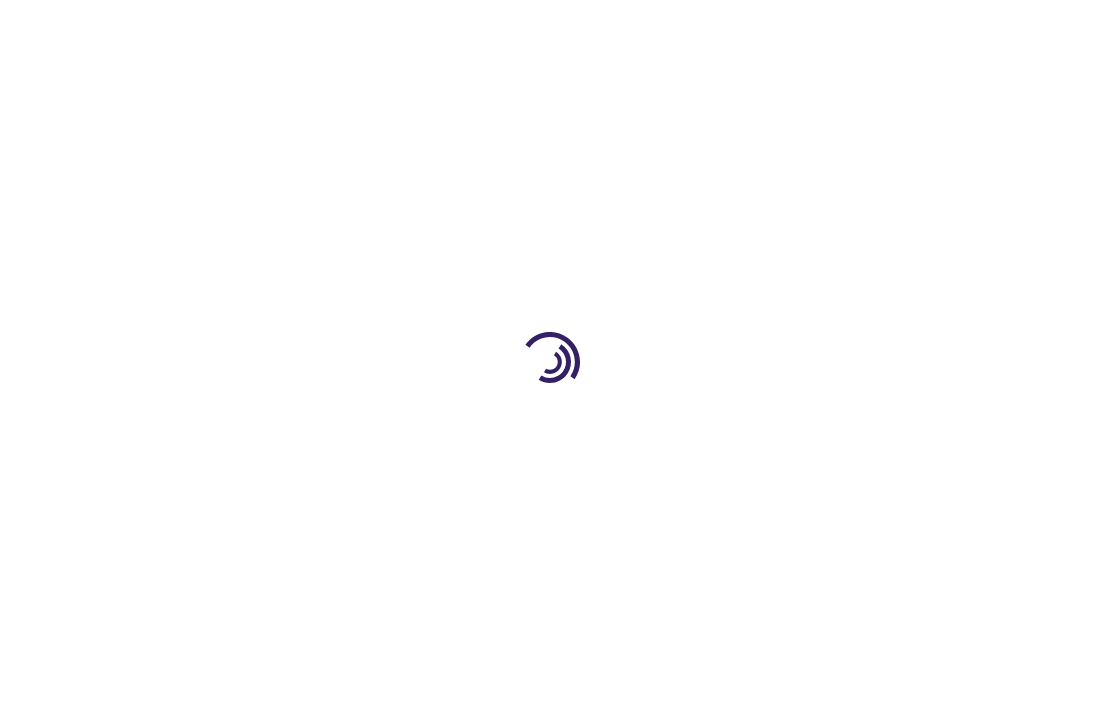 scroll, scrollTop: 0, scrollLeft: 0, axis: both 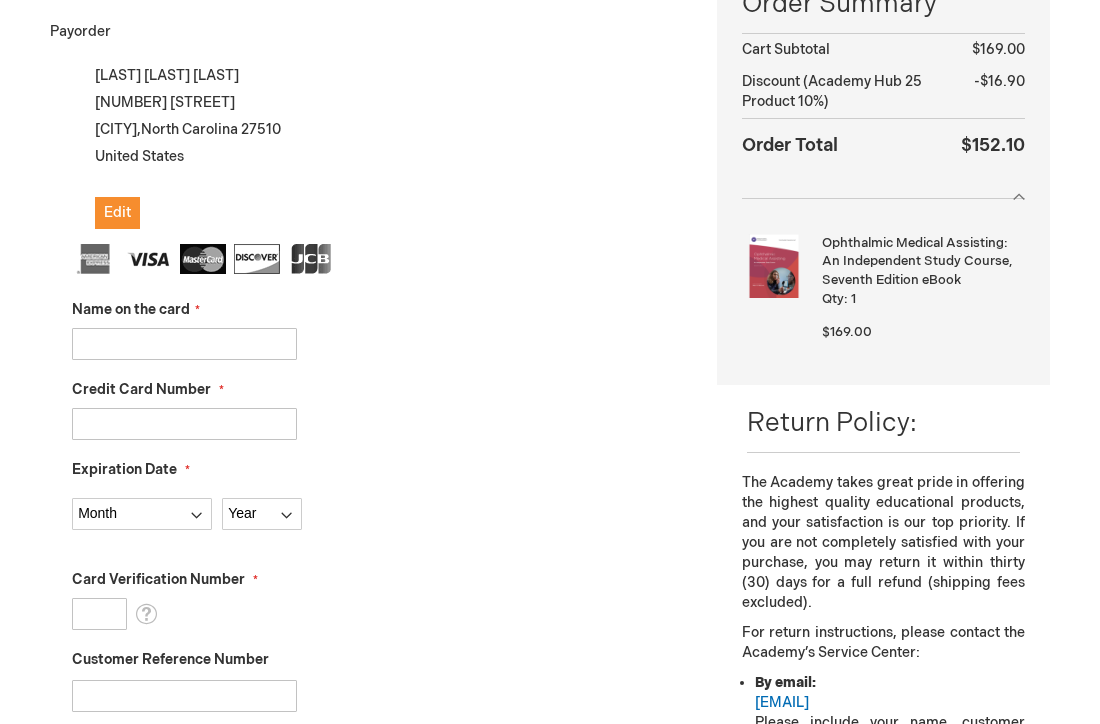 click on "Name on the card
Credit Card Number
Expiration Date
Month Year" at bounding box center [379, 598] 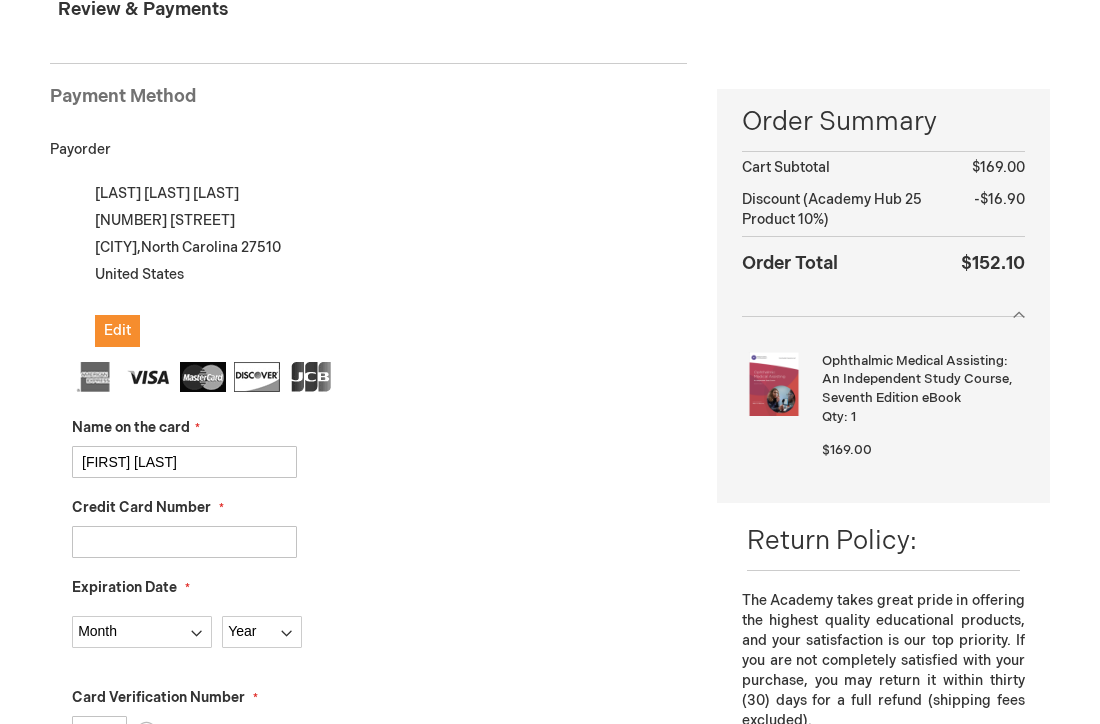 type on "Ashby Jensen" 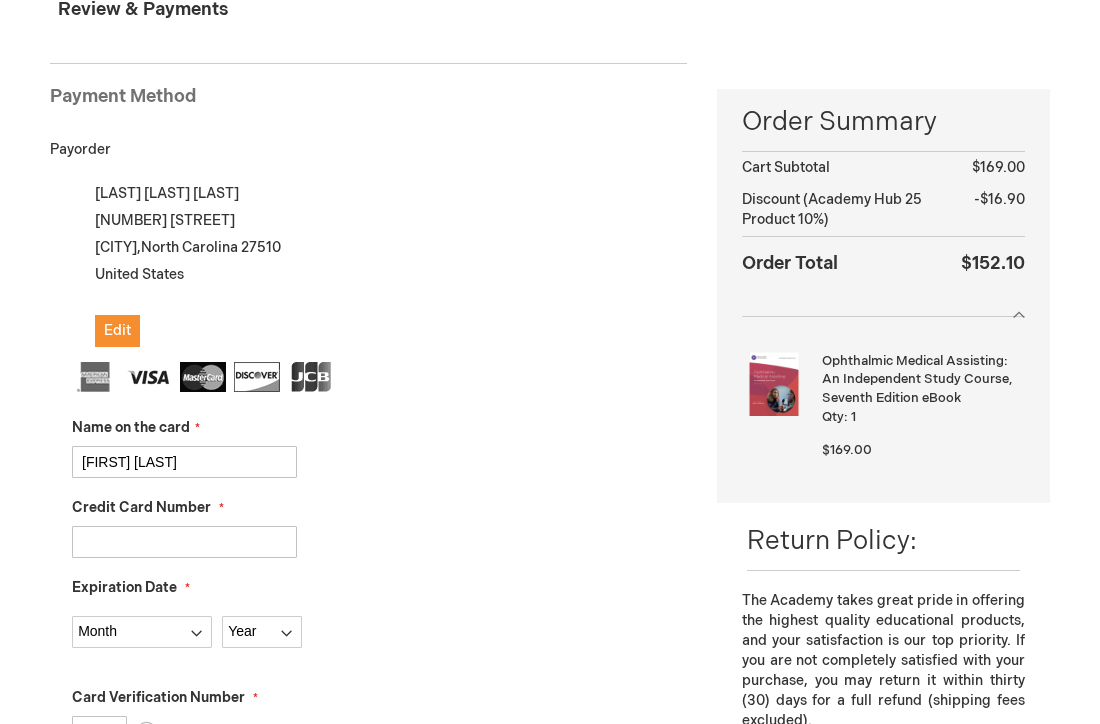 click on "Credit Card Number" at bounding box center [184, 542] 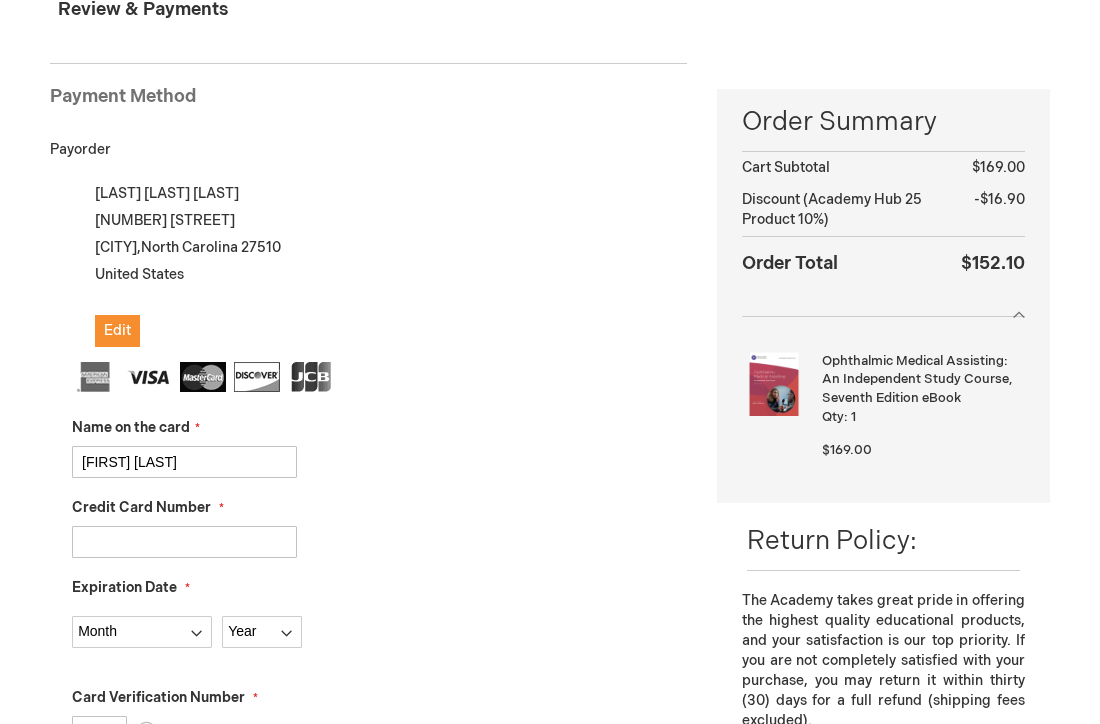 click on "Credit Card Number" at bounding box center [184, 542] 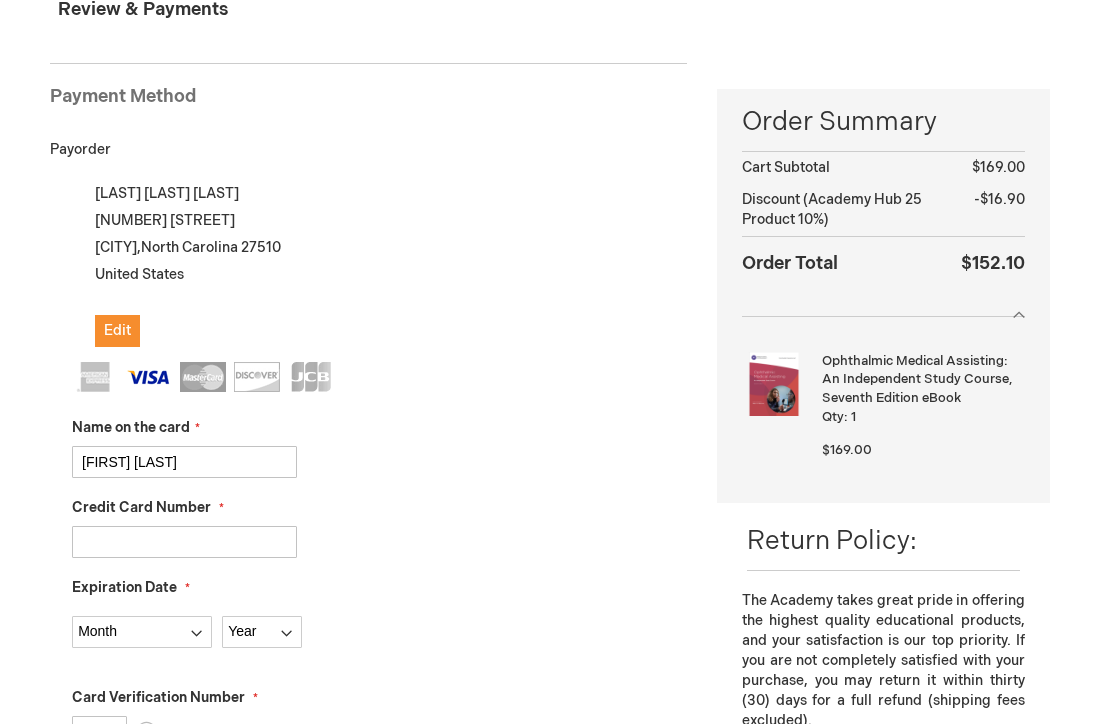 type on "4270825029112633" 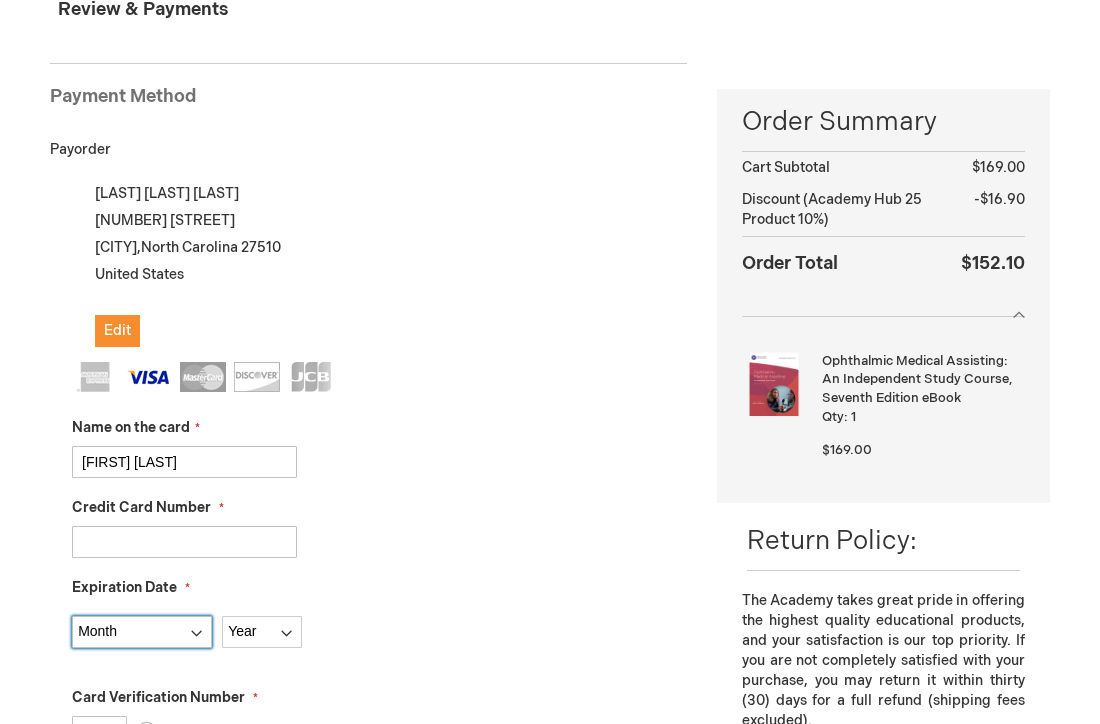 select on "1" 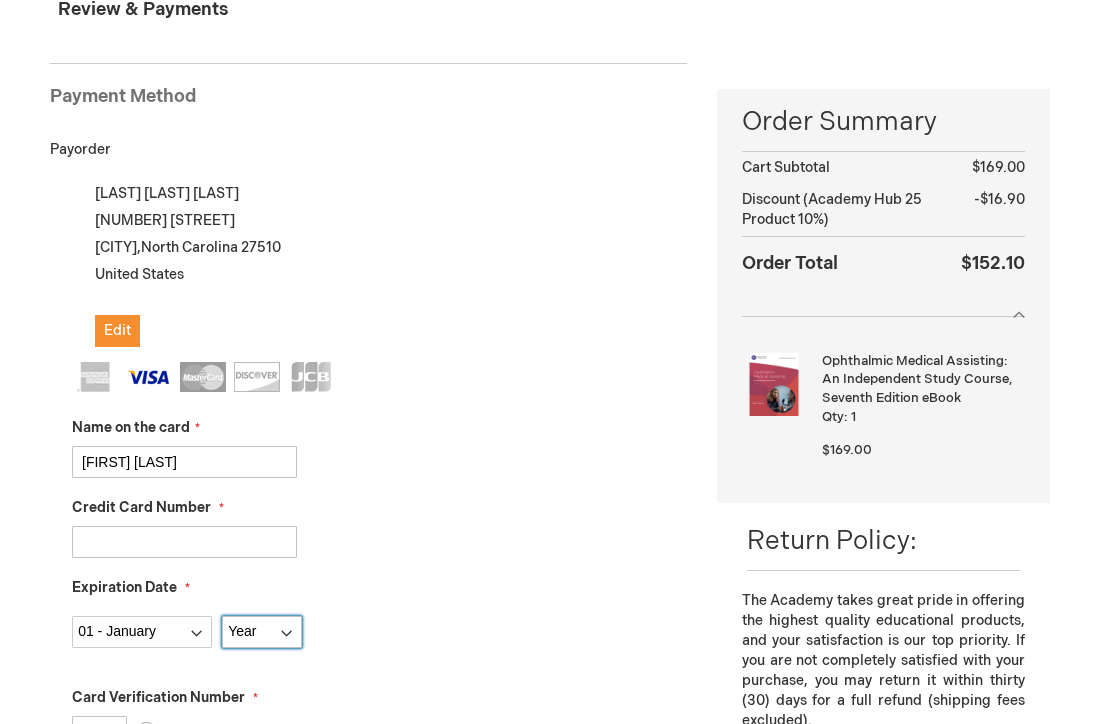 select on "2030" 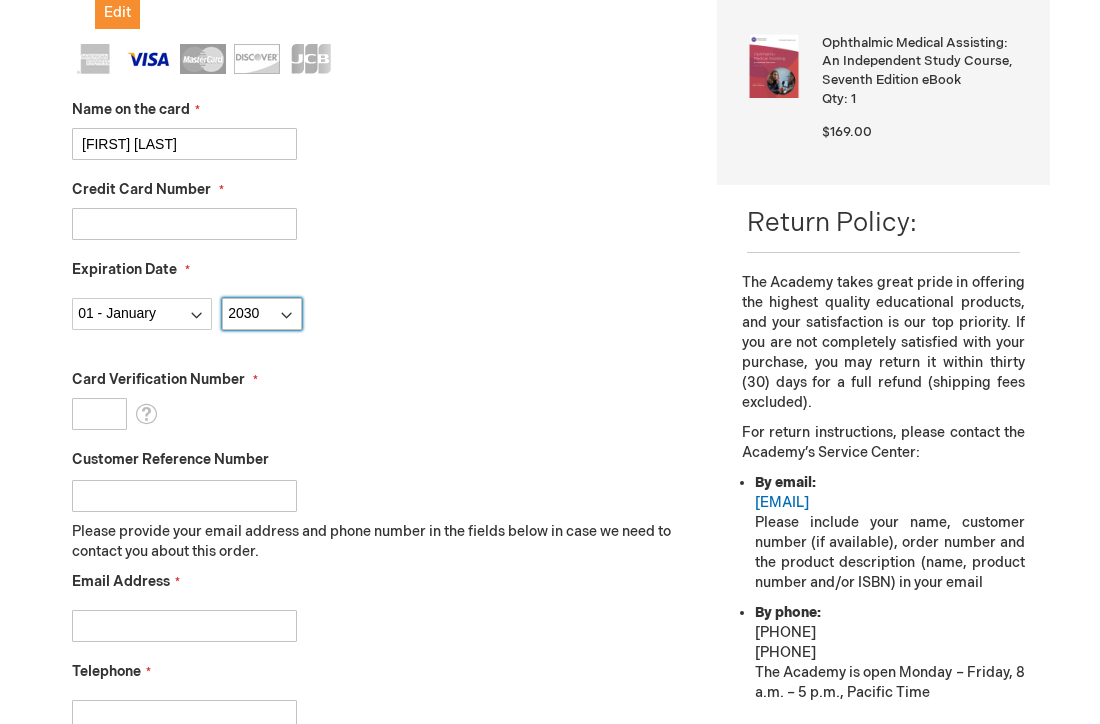 scroll, scrollTop: 563, scrollLeft: 0, axis: vertical 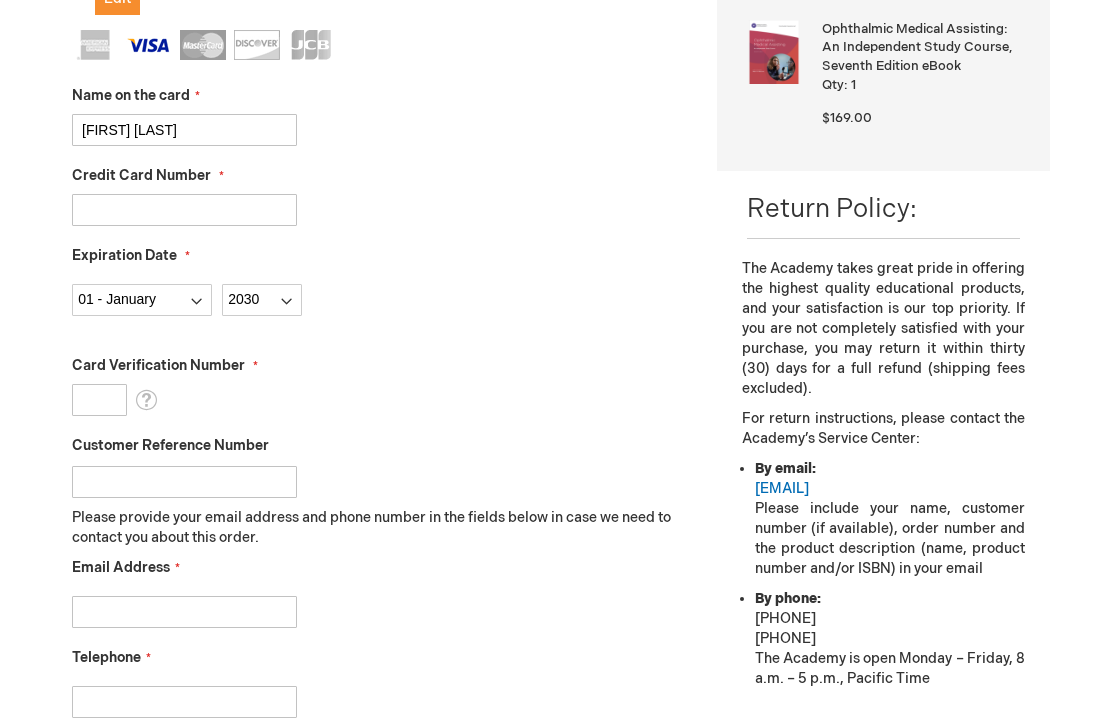 click on "Card Verification Number" at bounding box center [99, 400] 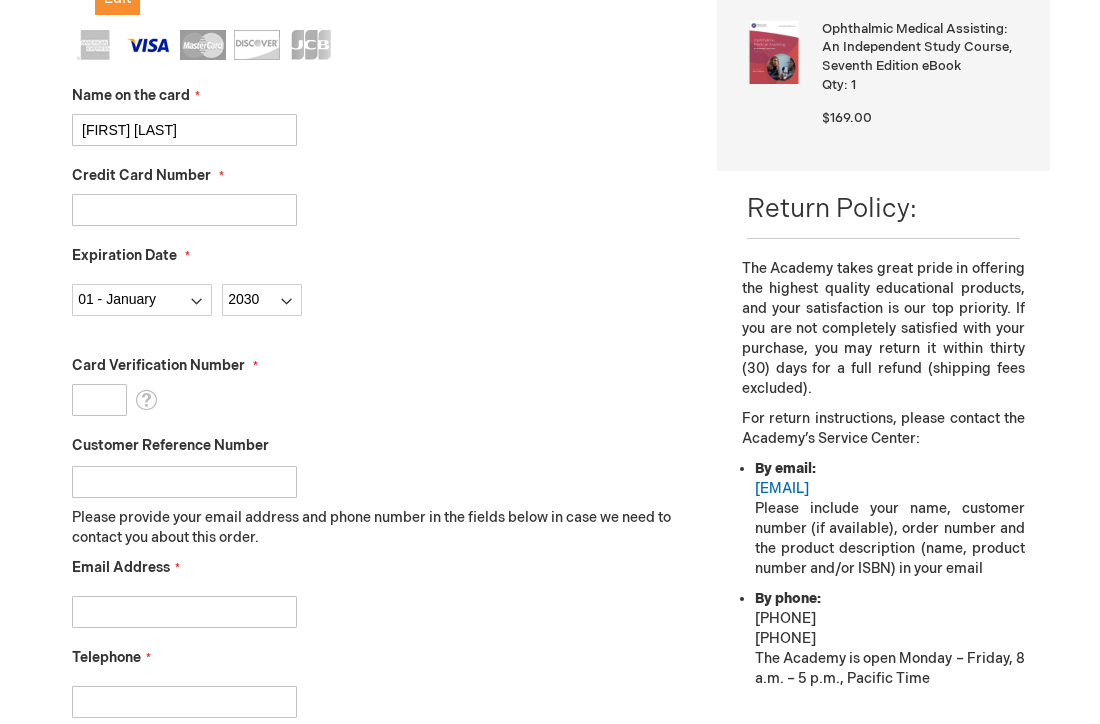 click on "Customer Reference Number" at bounding box center (184, 482) 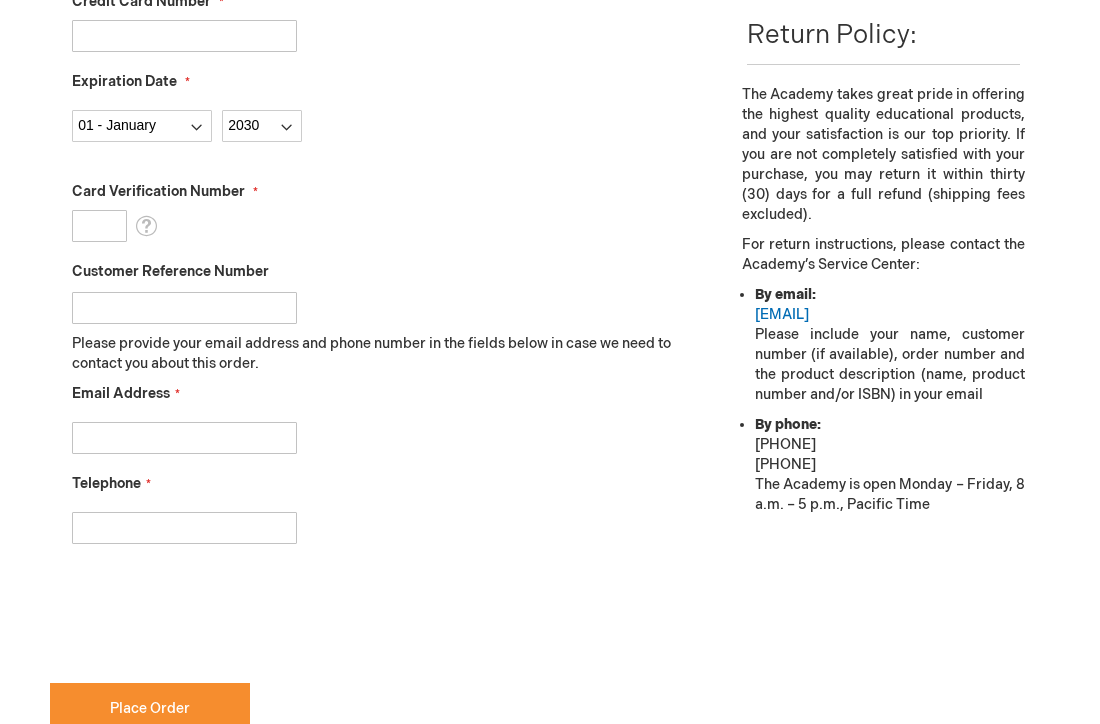 scroll, scrollTop: 739, scrollLeft: 0, axis: vertical 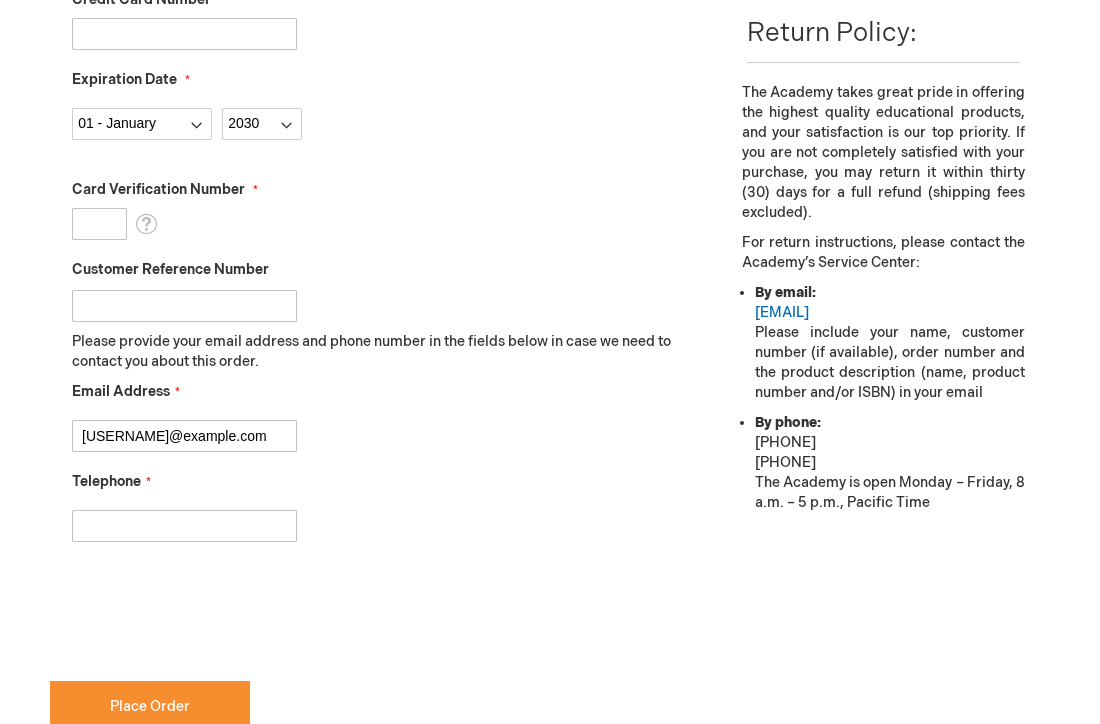 type on "ashbyjensen@gmail.com" 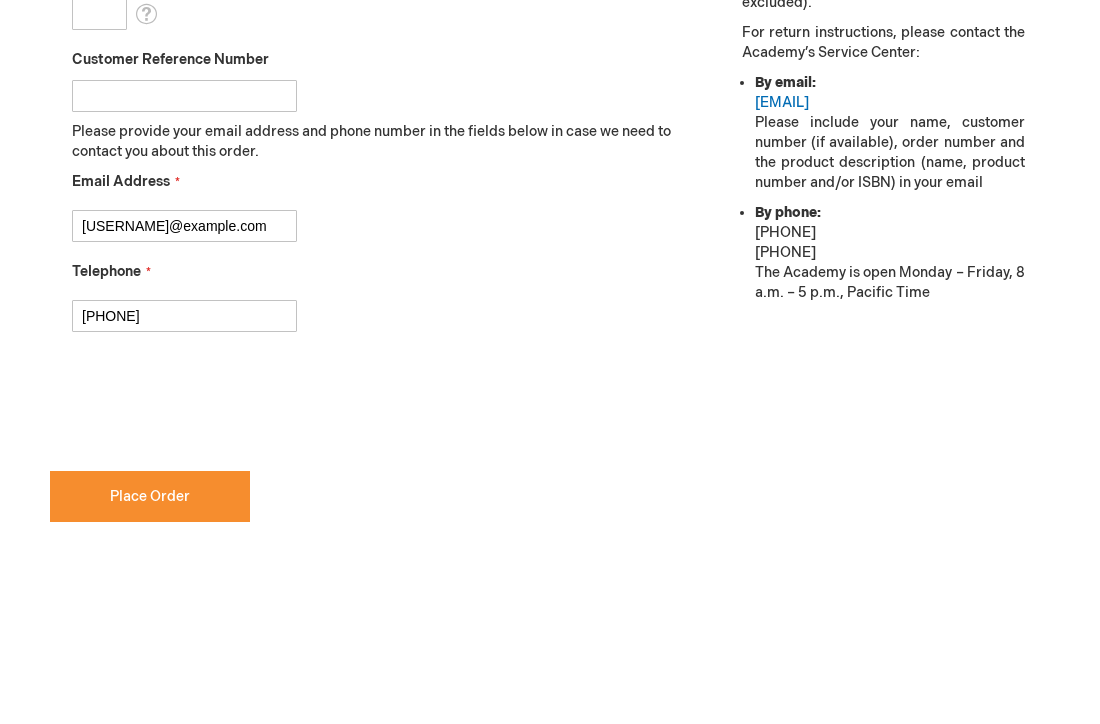 scroll, scrollTop: 1000, scrollLeft: 0, axis: vertical 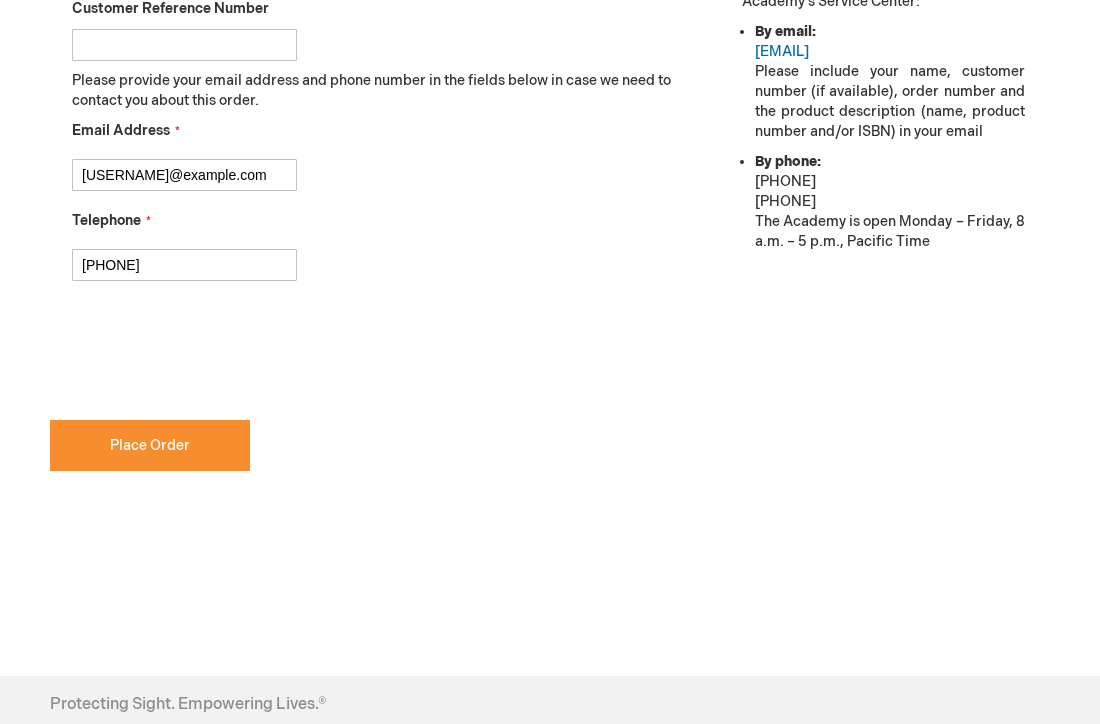 type on "9104954722" 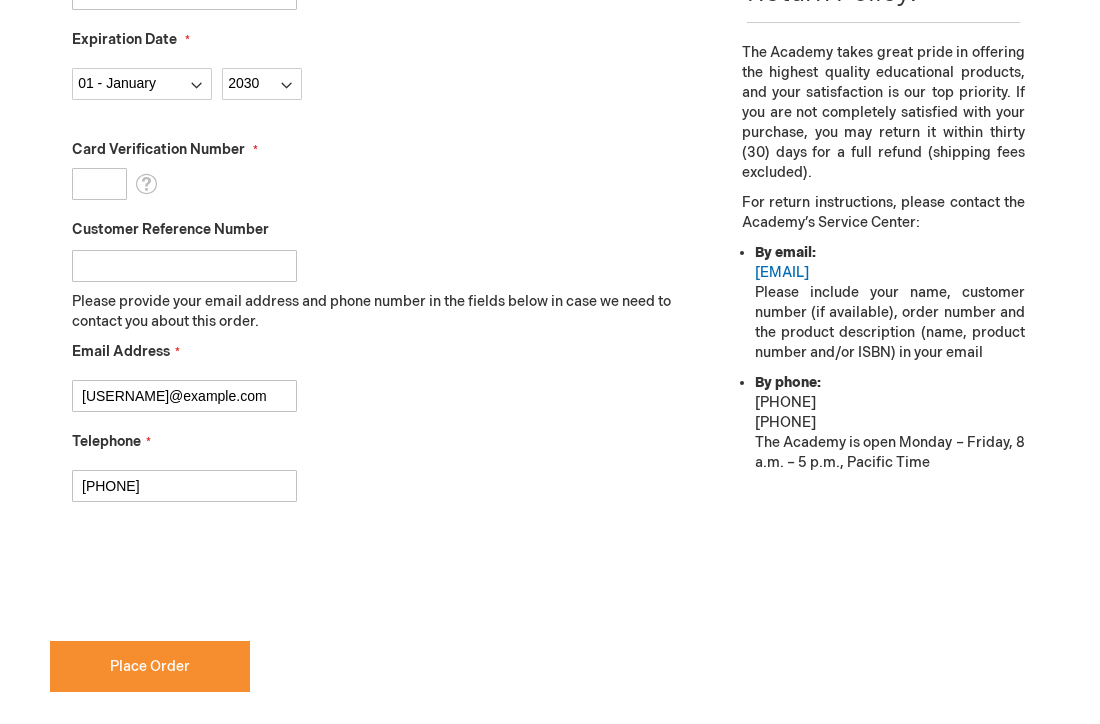checkbox on "true" 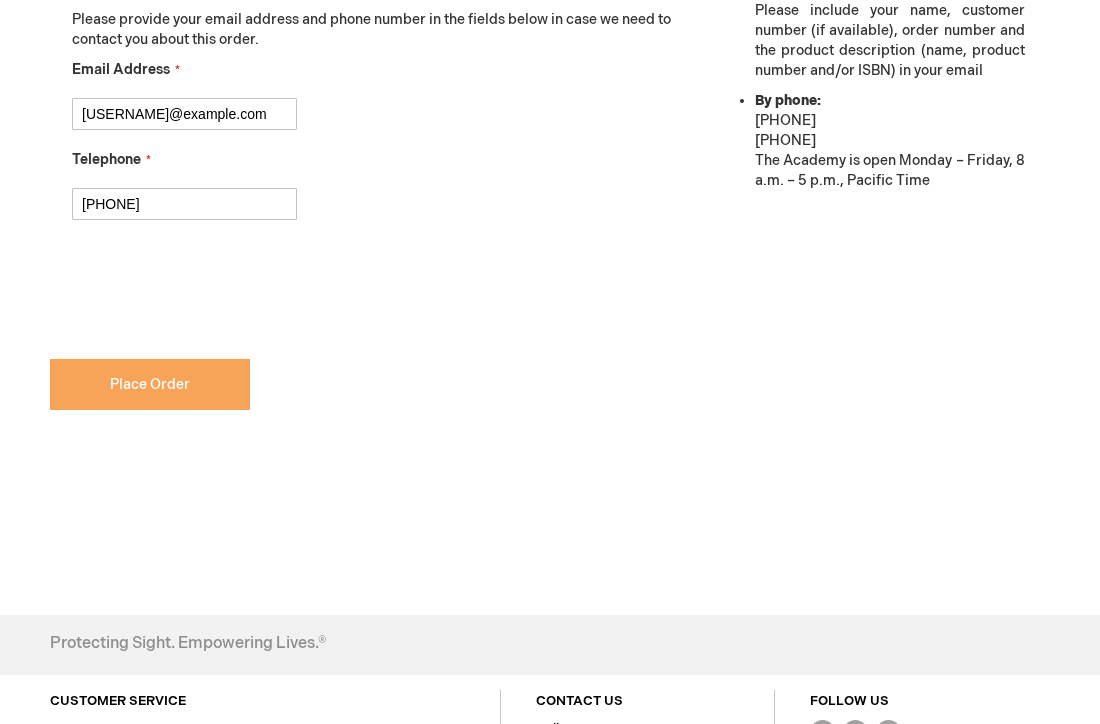 scroll, scrollTop: 1078, scrollLeft: 0, axis: vertical 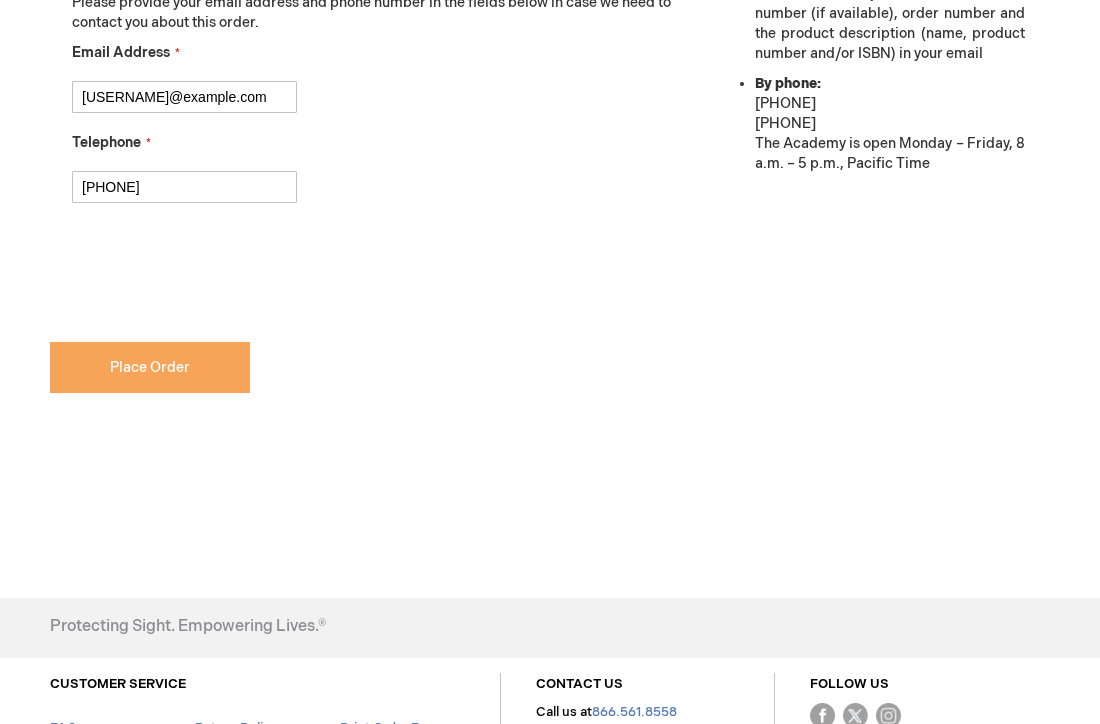 click on "Place Order" at bounding box center [150, 367] 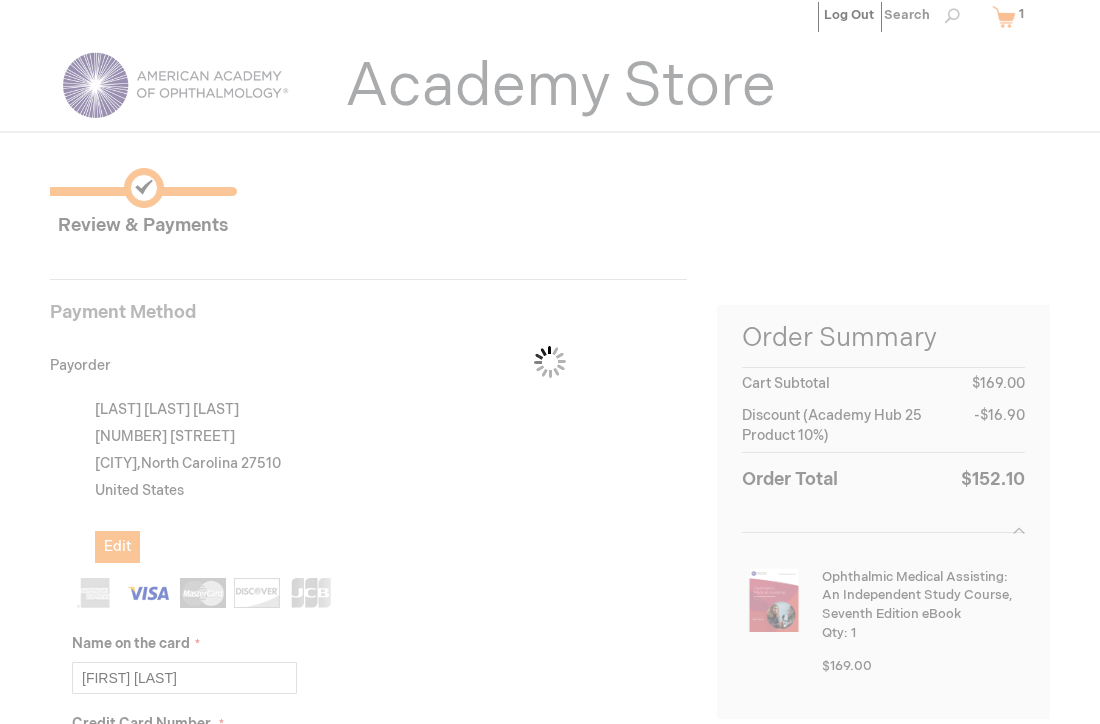 scroll, scrollTop: 115, scrollLeft: 0, axis: vertical 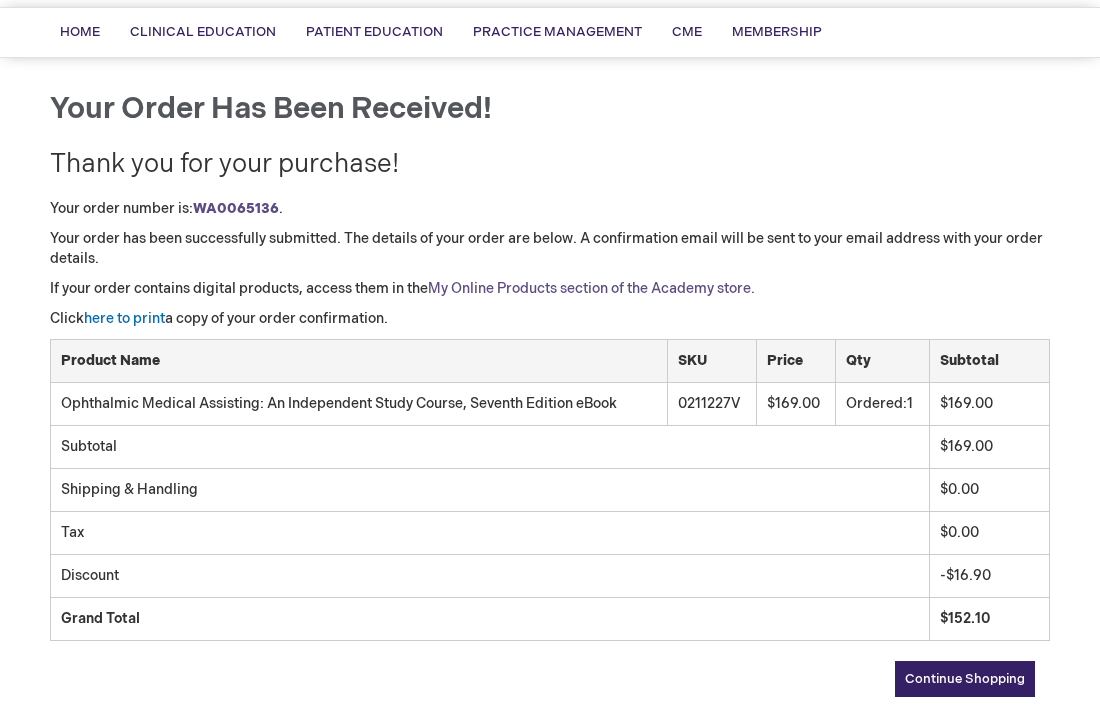 click on "My Online Products section of the Academy store." at bounding box center [591, 288] 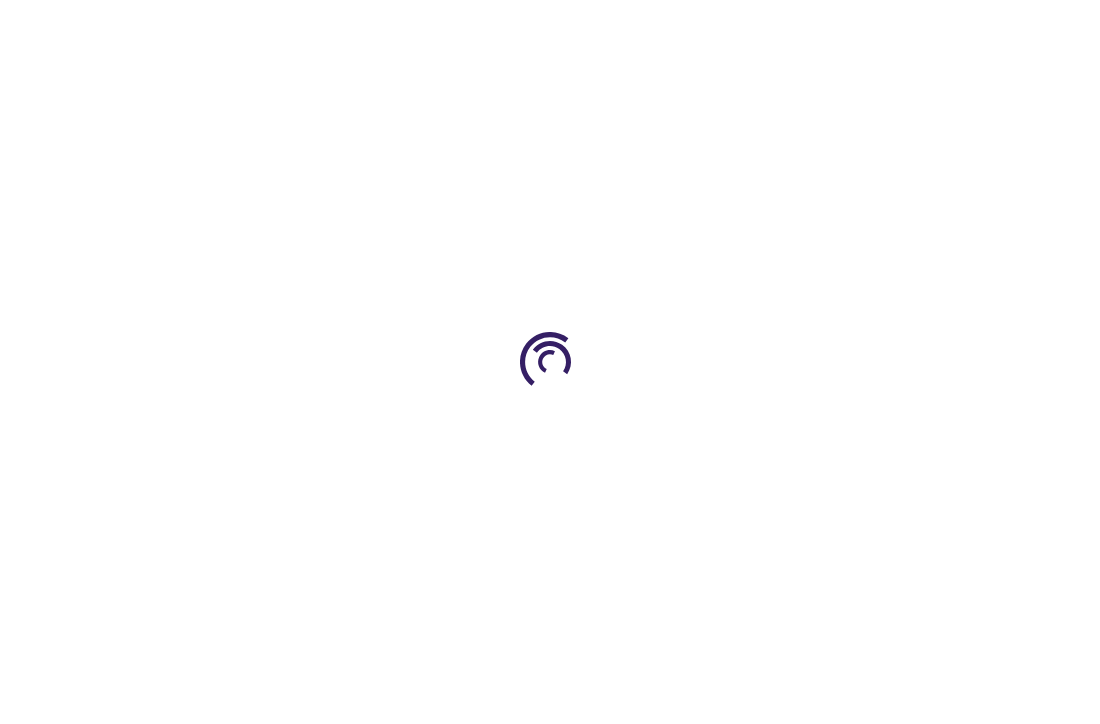 scroll, scrollTop: 0, scrollLeft: 0, axis: both 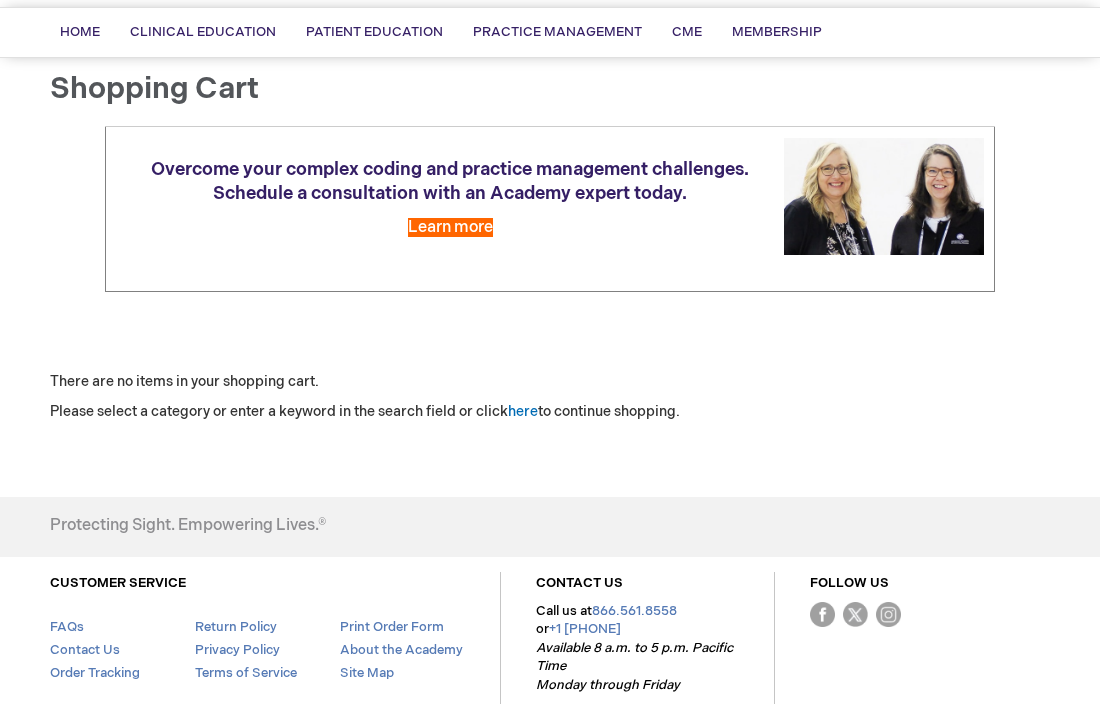 drag, startPoint x: 1088, startPoint y: 723, endPoint x: 819, endPoint y: 511, distance: 342.49817 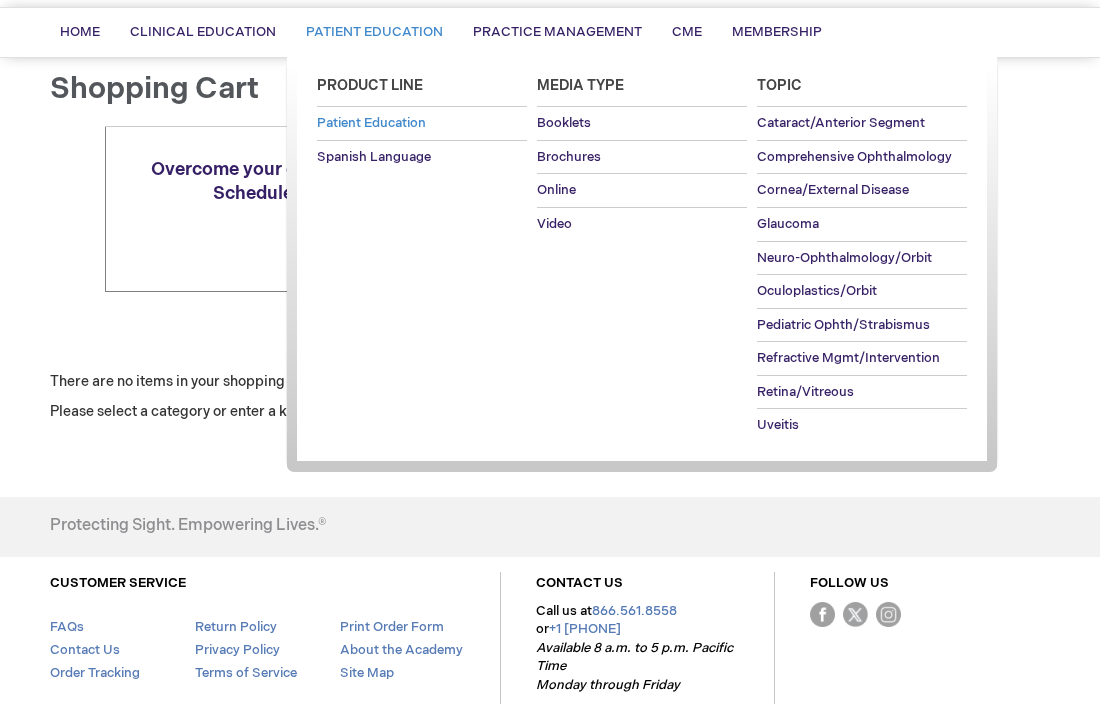 scroll, scrollTop: 98, scrollLeft: 0, axis: vertical 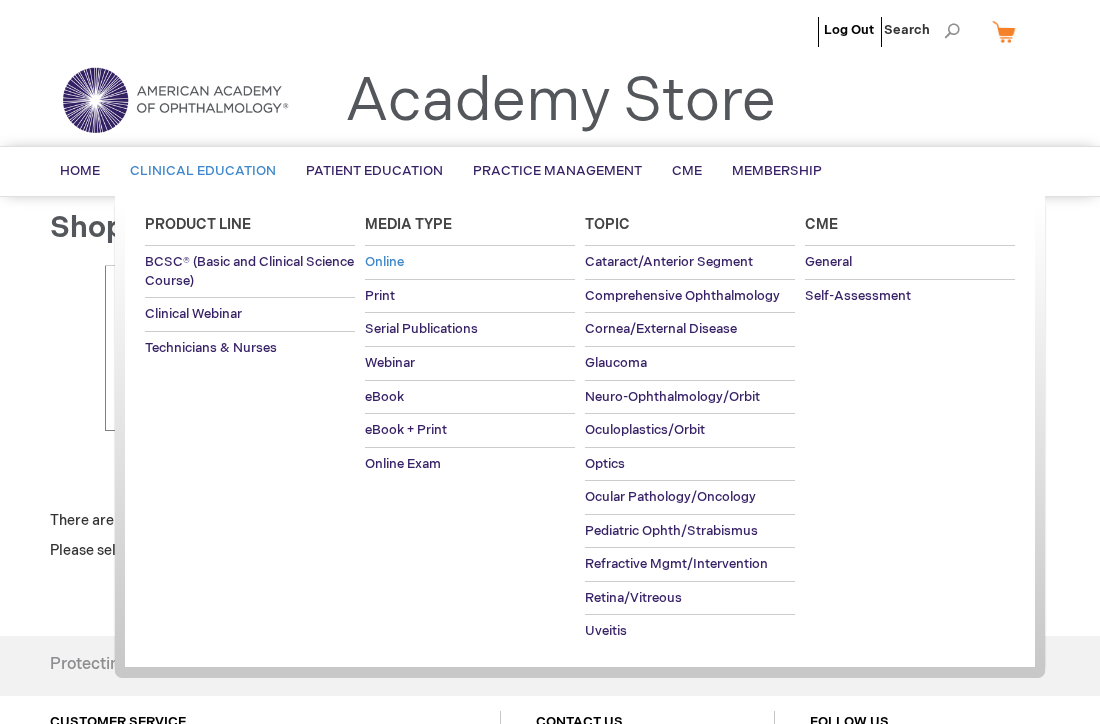 click on "Online" at bounding box center [384, 262] 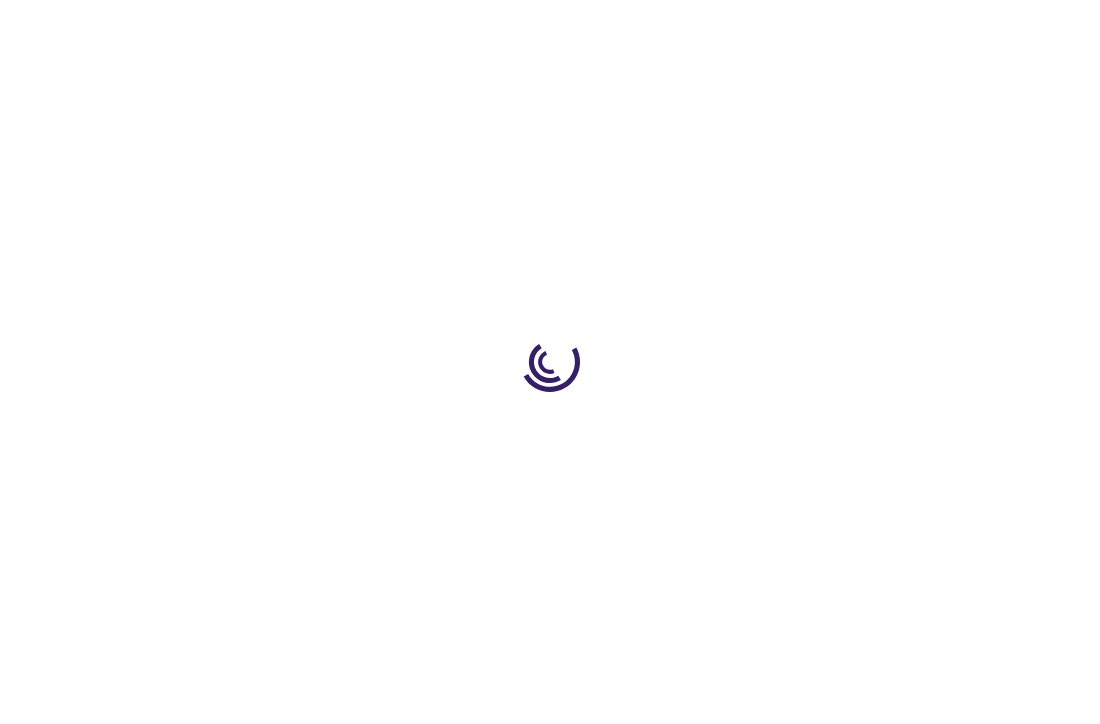 scroll, scrollTop: 0, scrollLeft: 0, axis: both 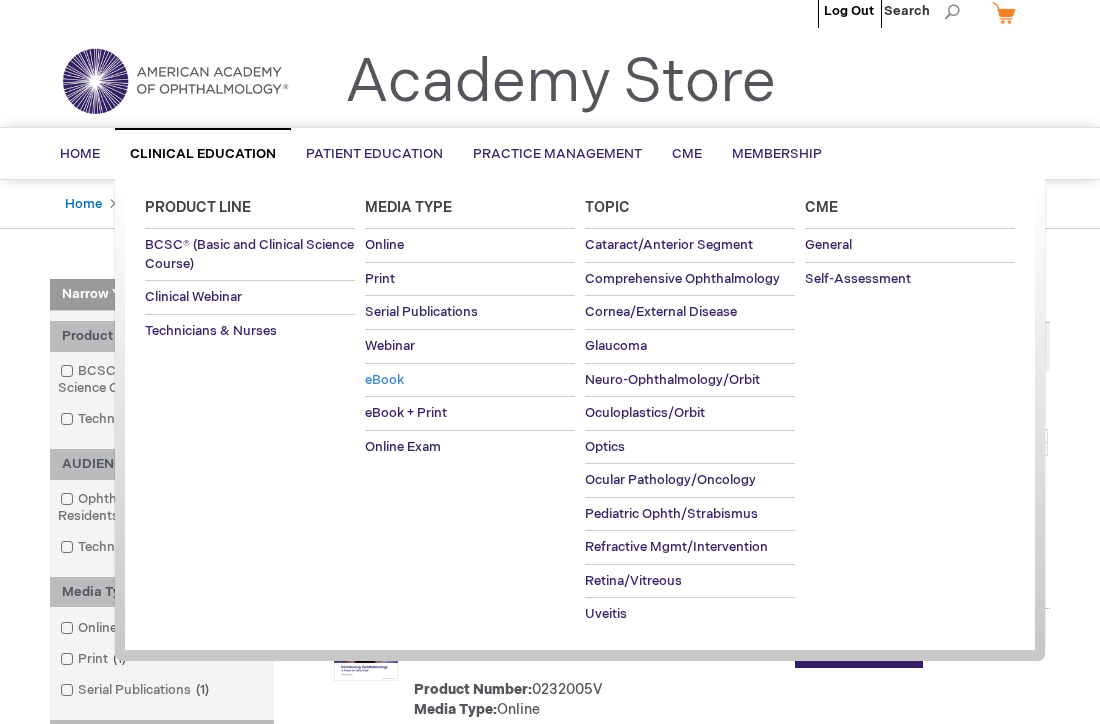 click on "eBook" at bounding box center (384, 380) 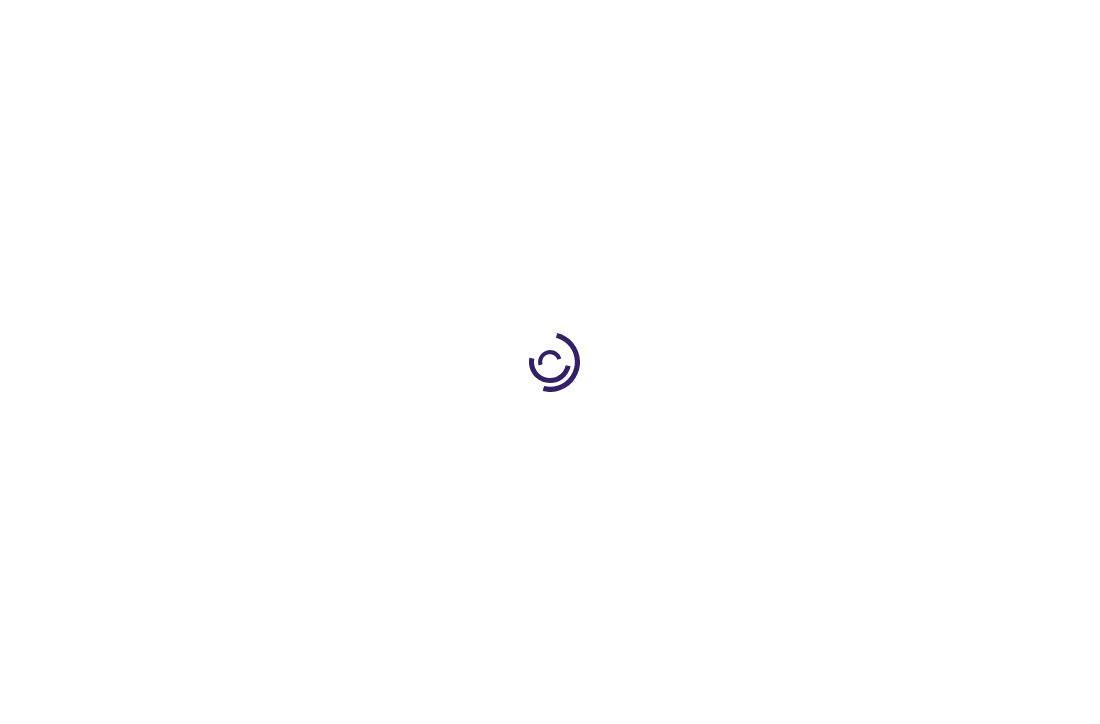 scroll, scrollTop: 0, scrollLeft: 0, axis: both 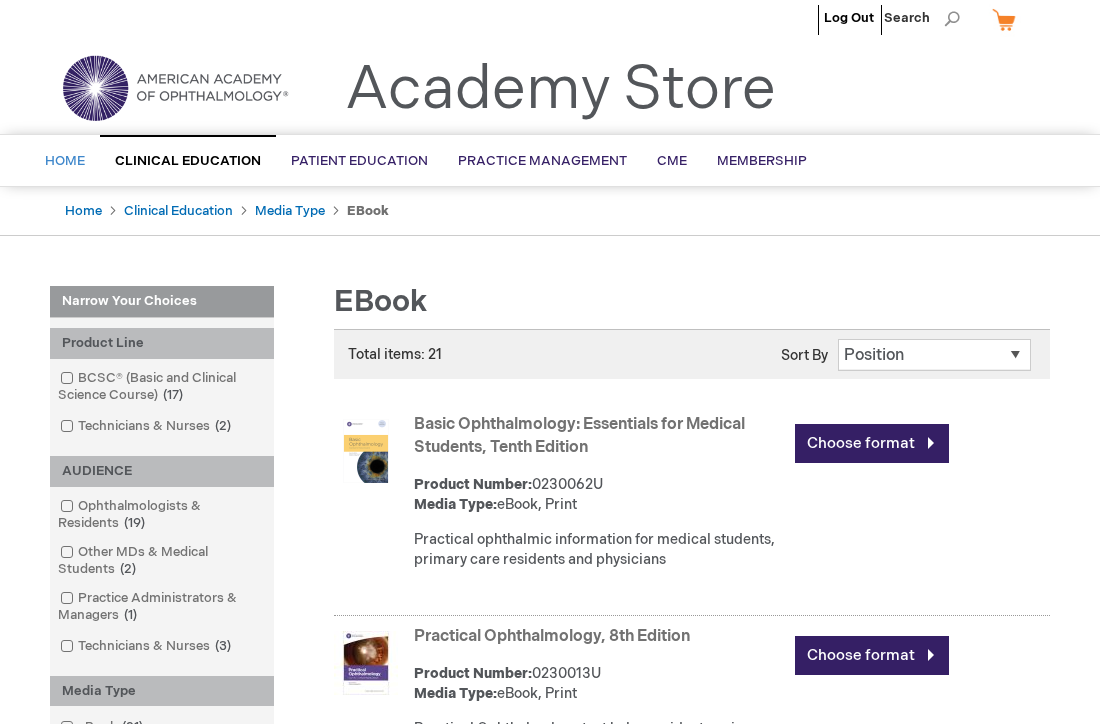 click on "Home" at bounding box center (65, 161) 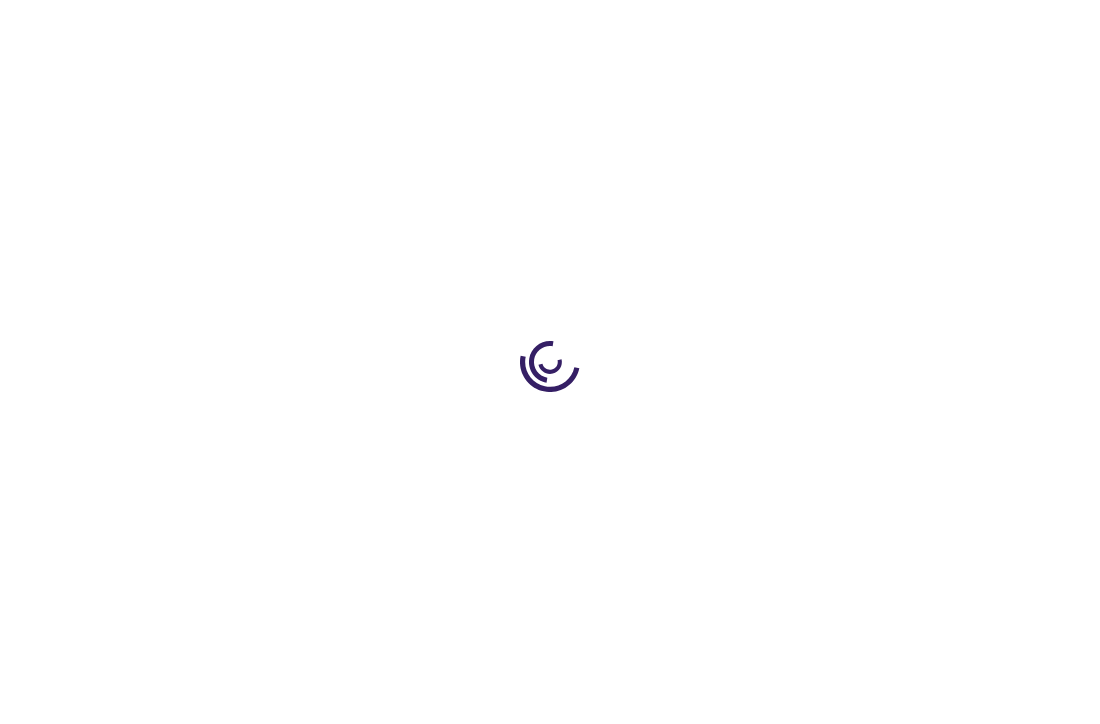 scroll, scrollTop: 0, scrollLeft: 0, axis: both 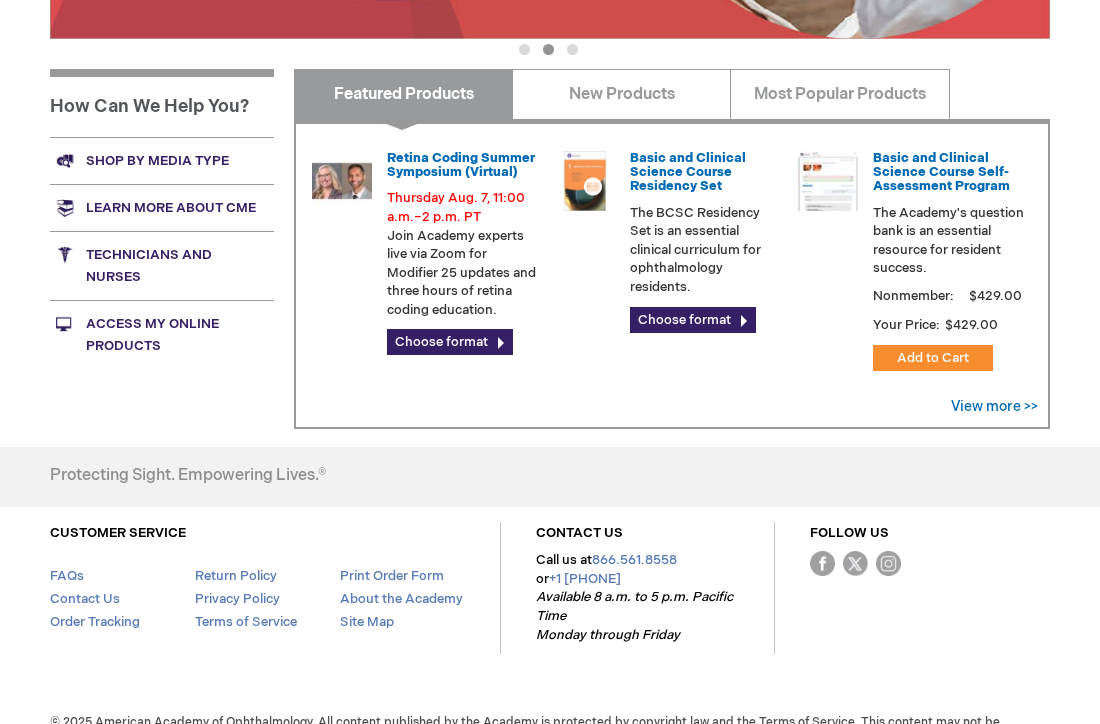 click on "Access My Online Products" at bounding box center (162, 334) 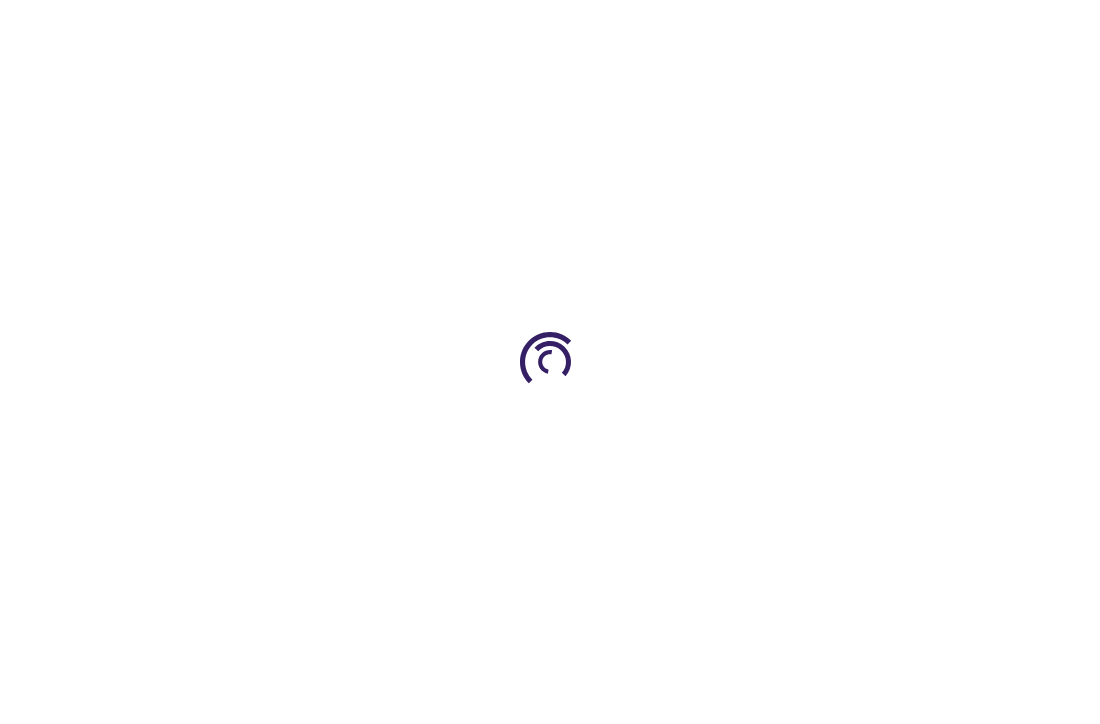scroll, scrollTop: 0, scrollLeft: 0, axis: both 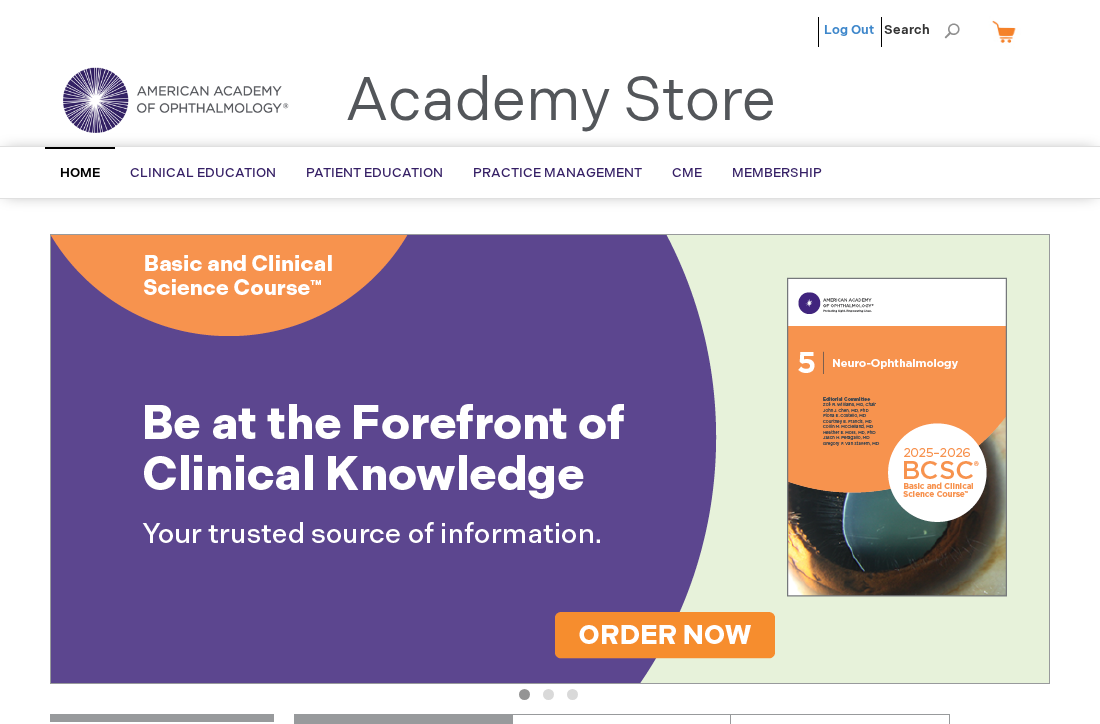click on "Log Out" at bounding box center (849, 30) 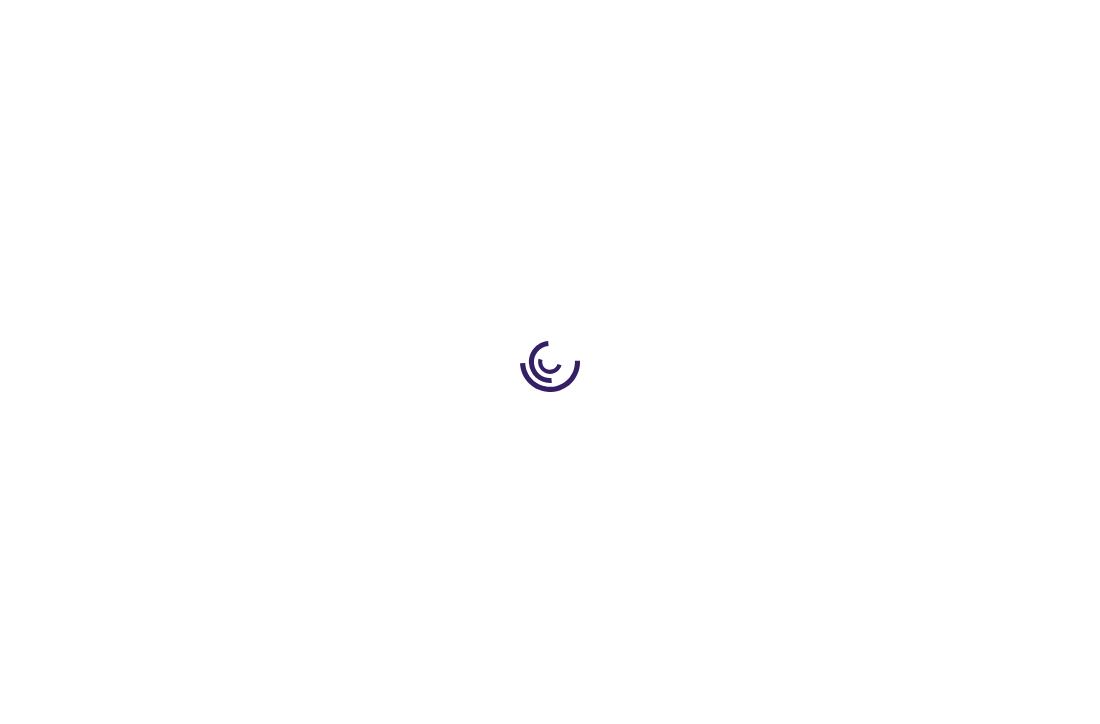 scroll, scrollTop: 0, scrollLeft: 0, axis: both 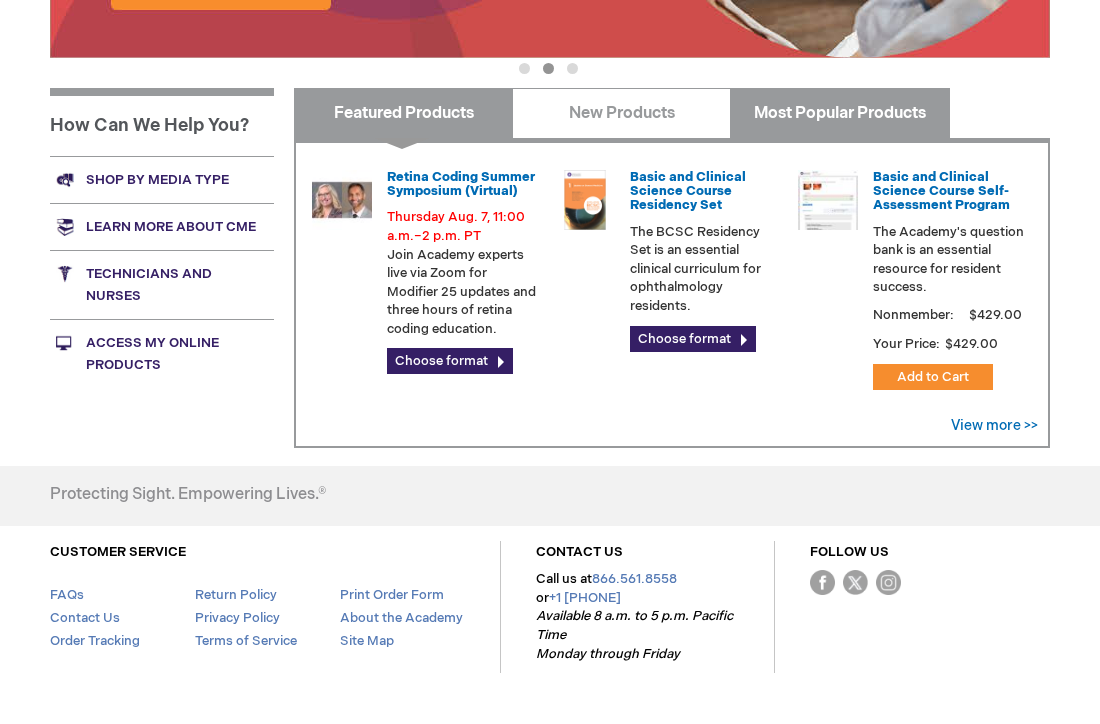 click on "Most Popular Products" at bounding box center (839, 113) 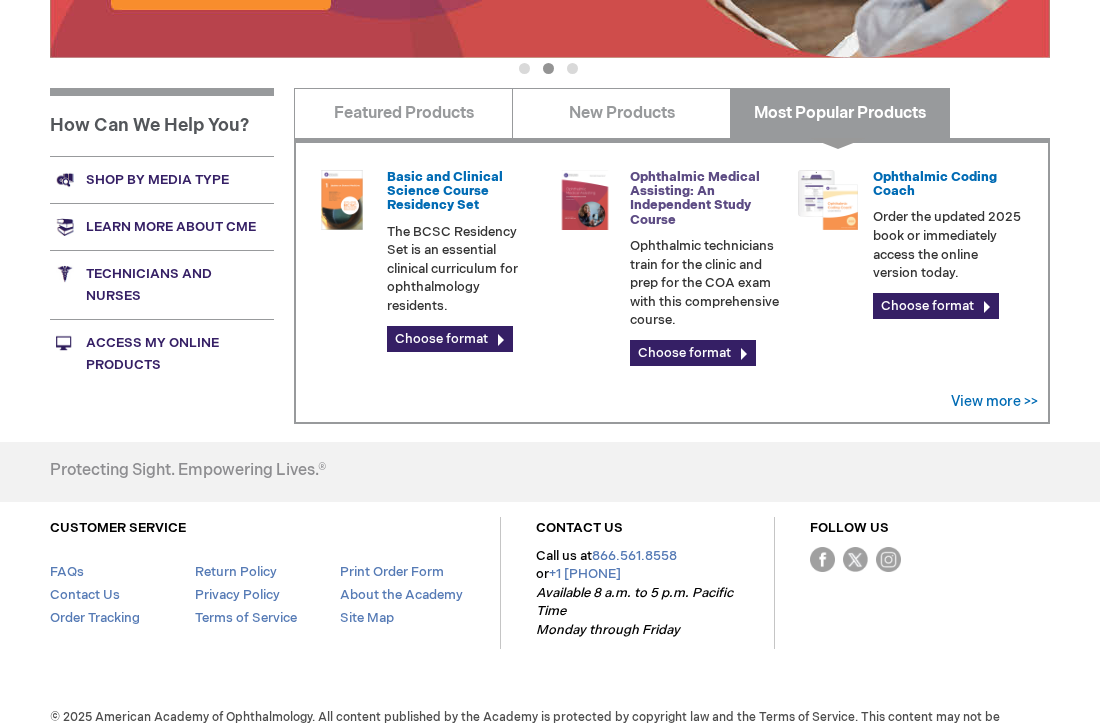click on "Ophthalmic Medical Assisting: An Independent Study Course" at bounding box center (695, 198) 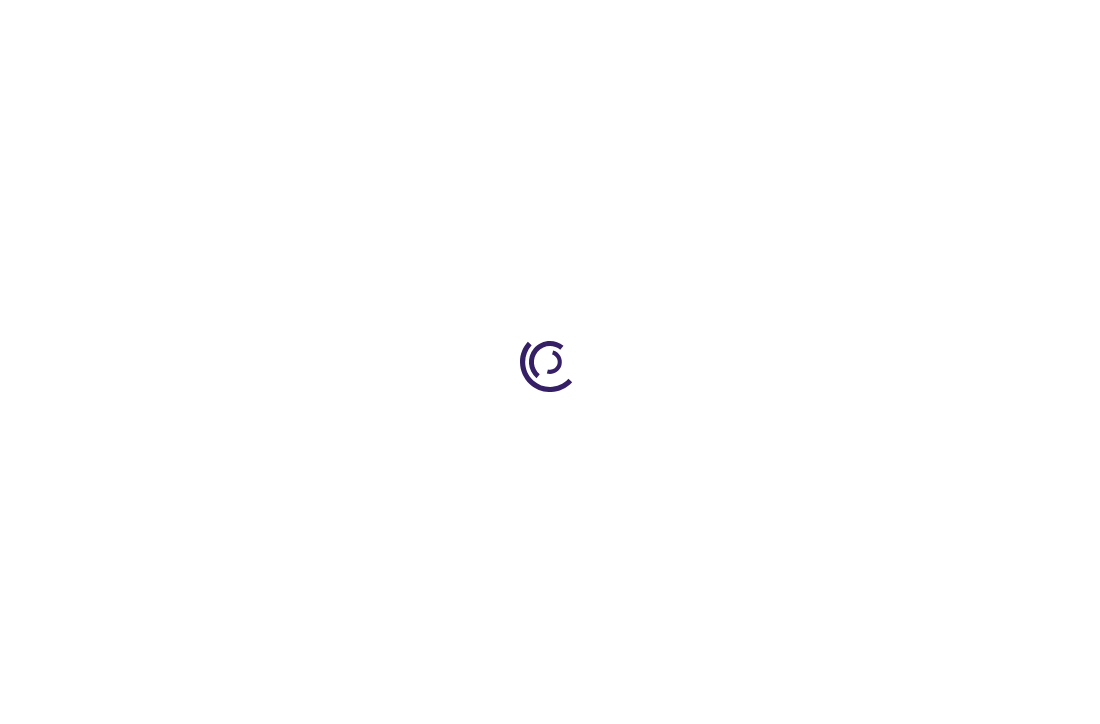 scroll, scrollTop: 0, scrollLeft: 0, axis: both 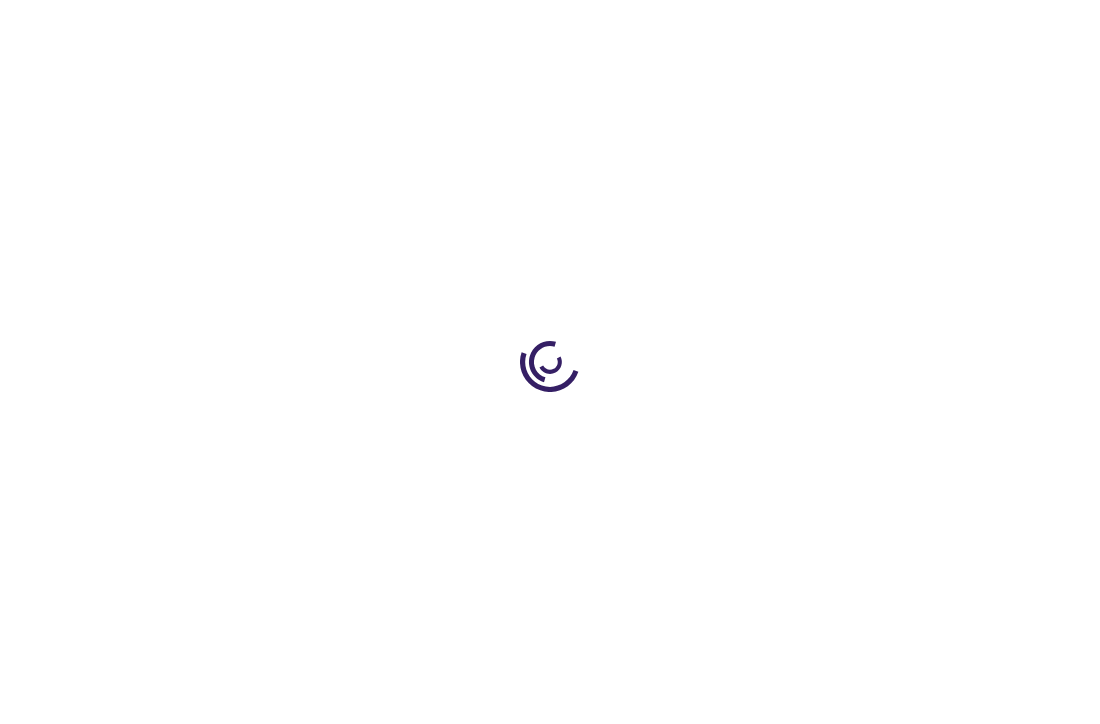 type on "0" 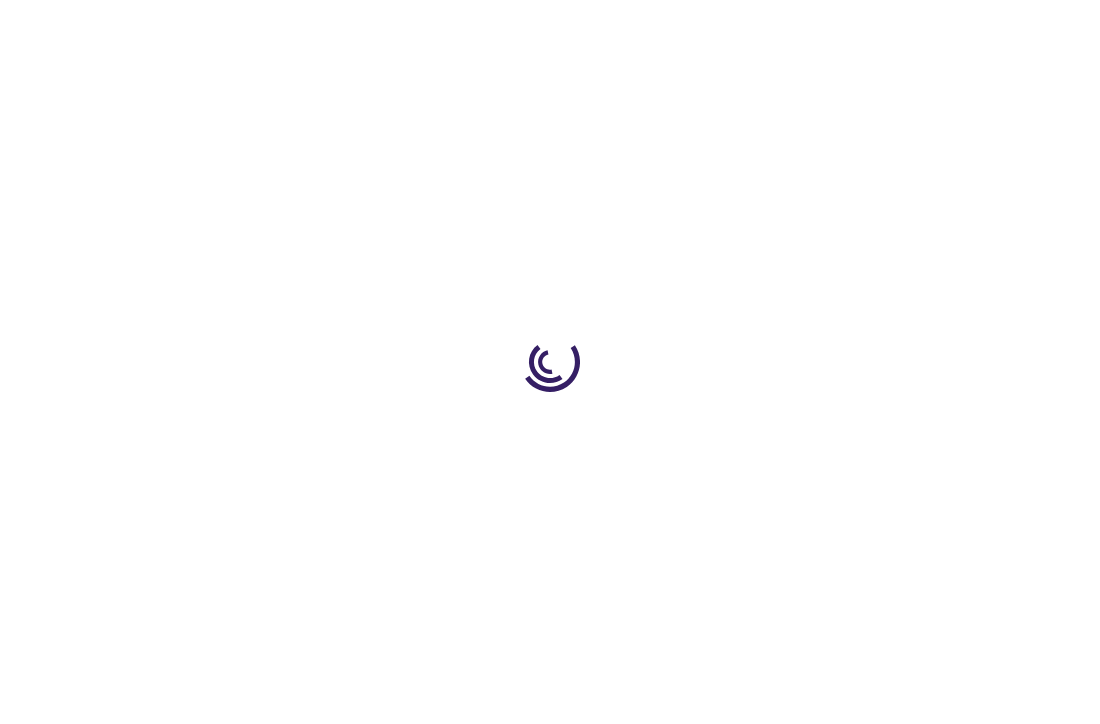 type on "0" 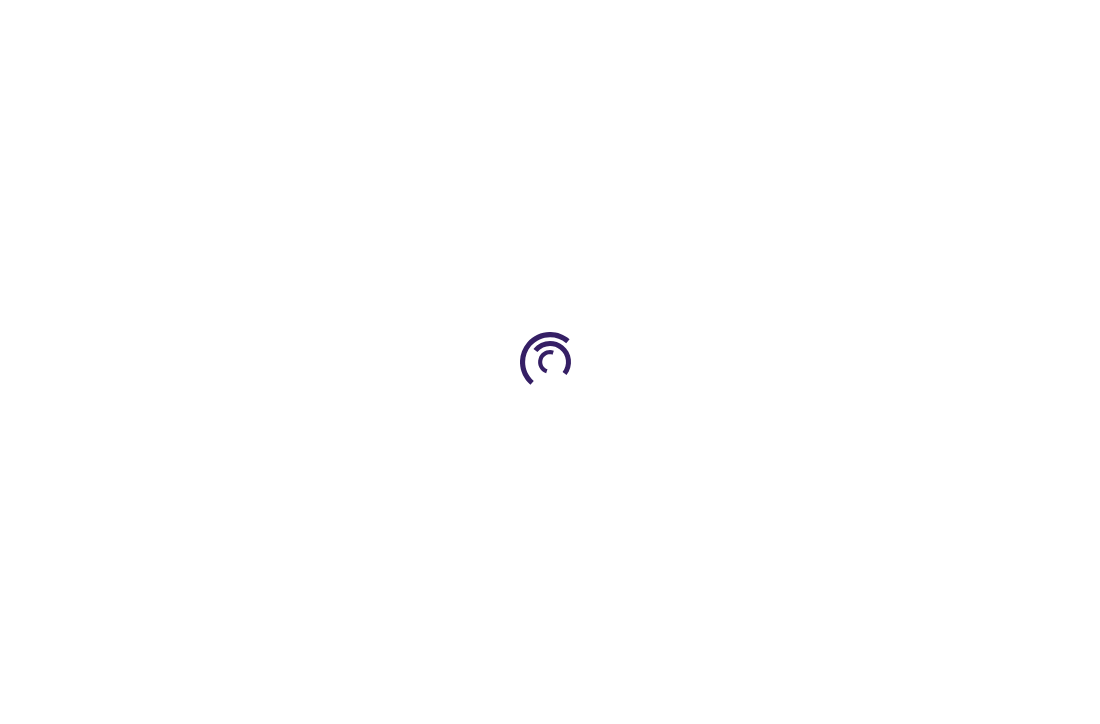 type on "0" 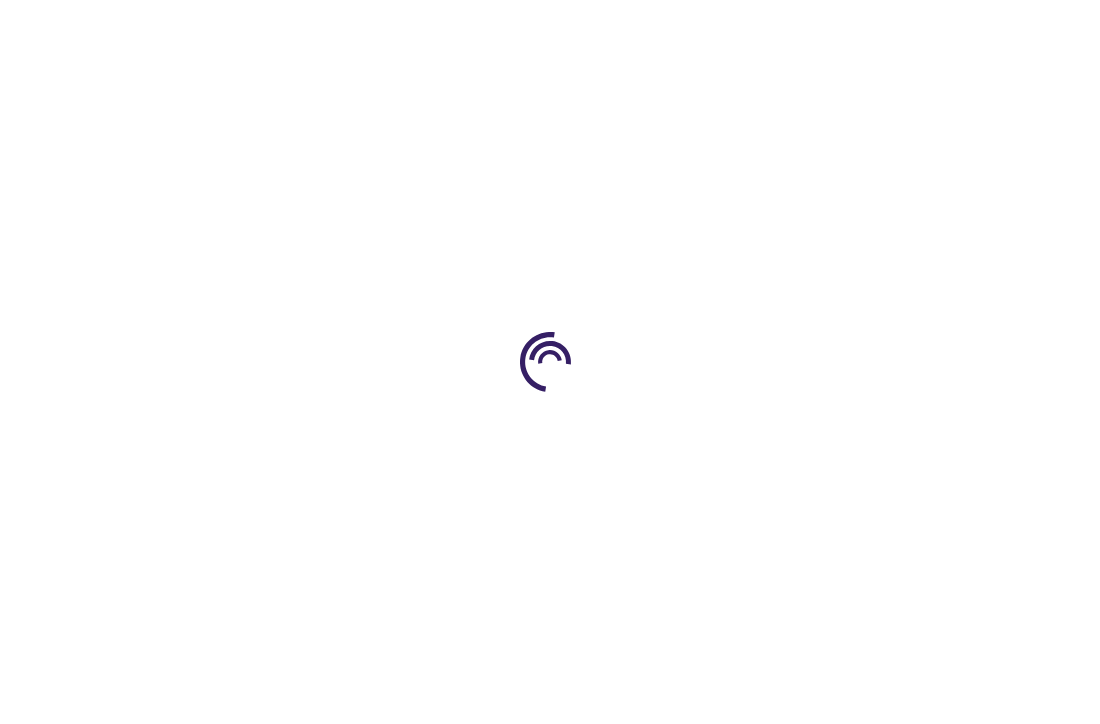scroll, scrollTop: 0, scrollLeft: 0, axis: both 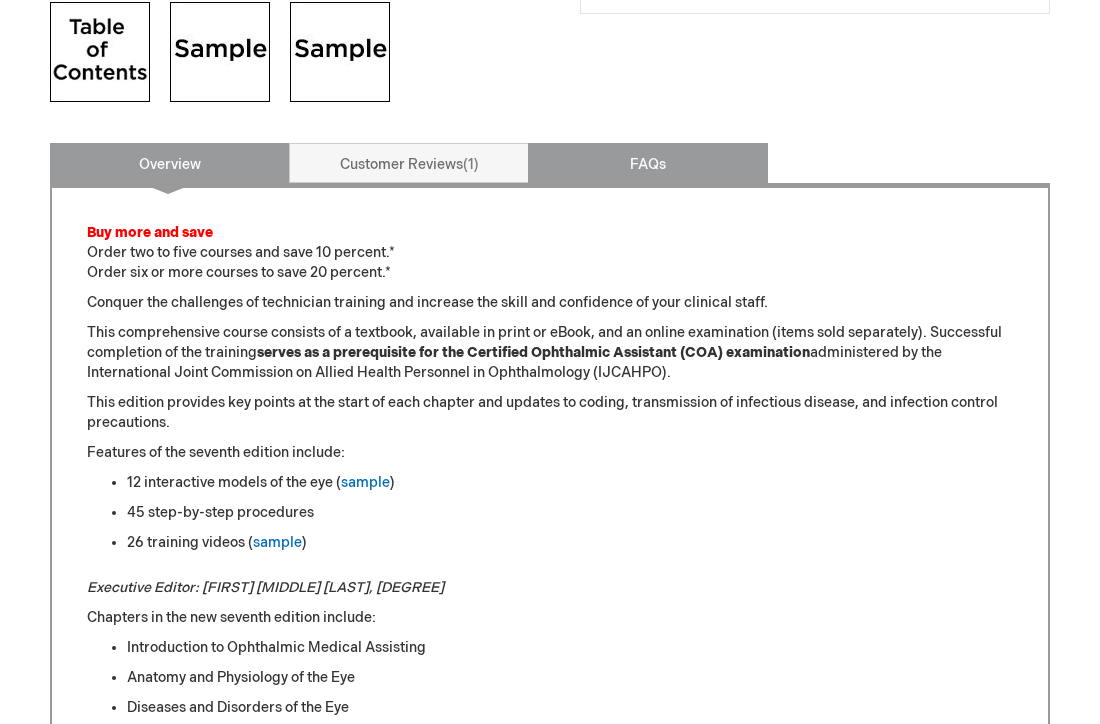click on "FAQs" at bounding box center (648, 163) 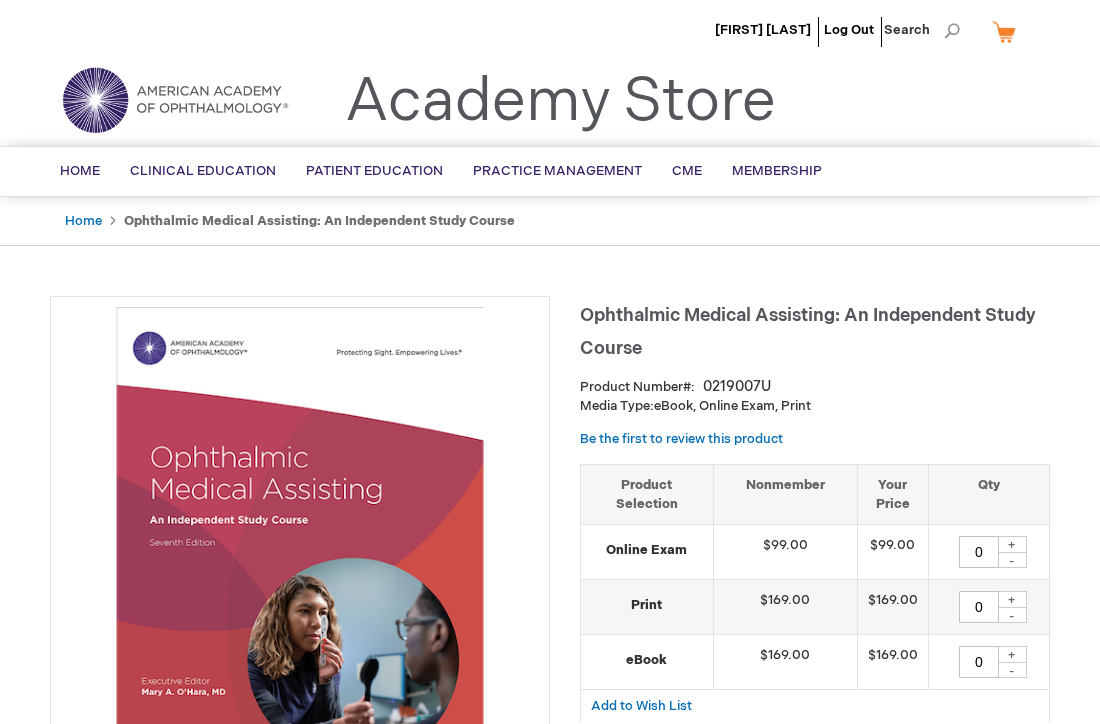scroll, scrollTop: 0, scrollLeft: 0, axis: both 